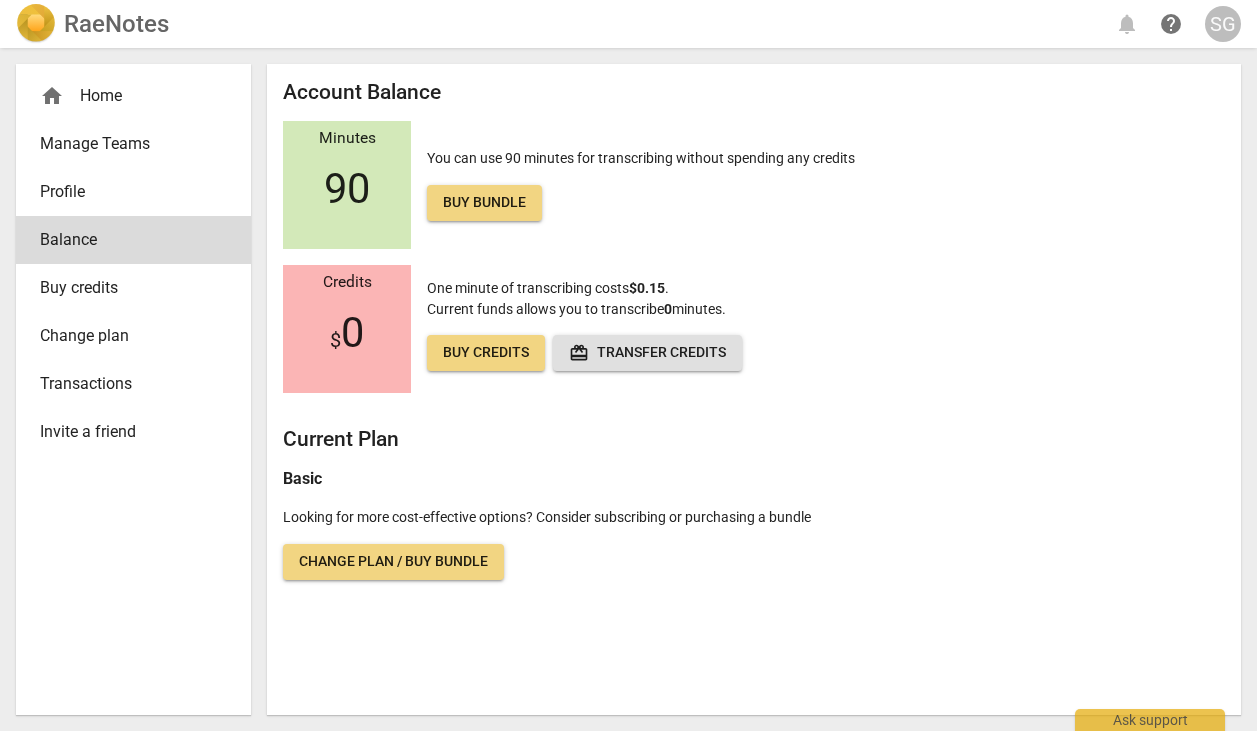 scroll, scrollTop: 0, scrollLeft: 0, axis: both 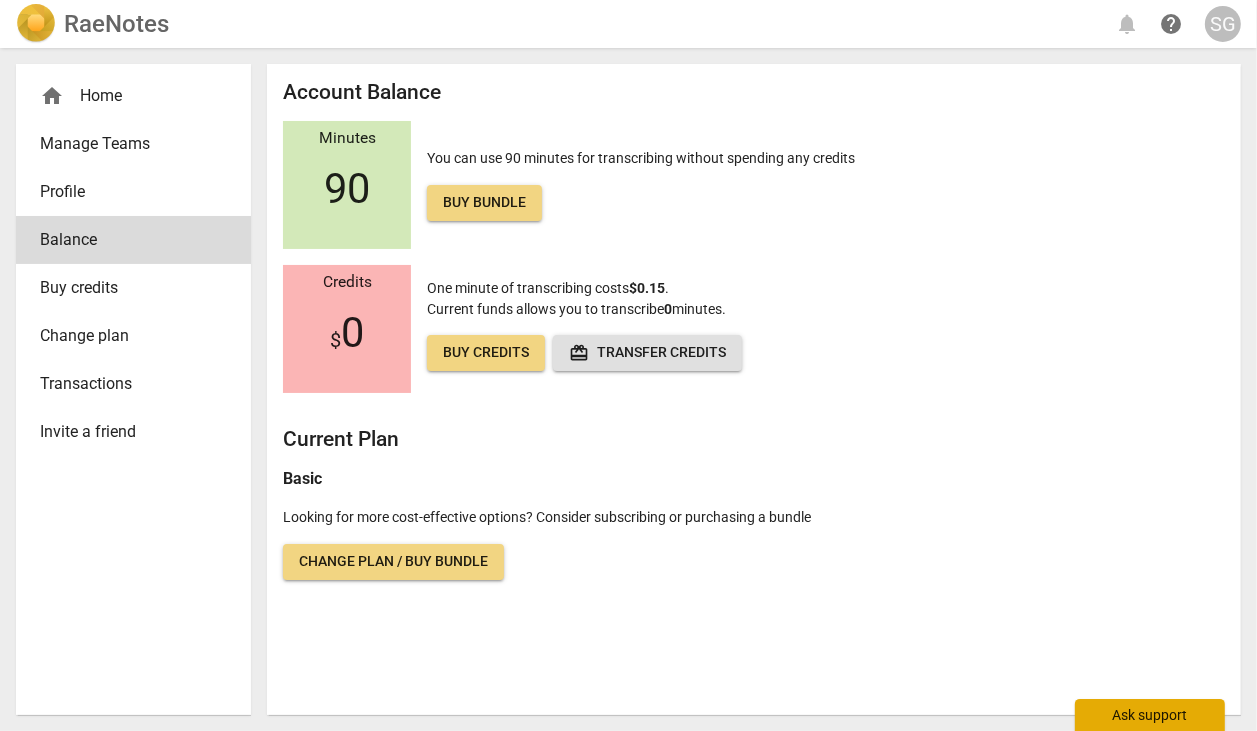 click on "Ask support" at bounding box center (1150, 715) 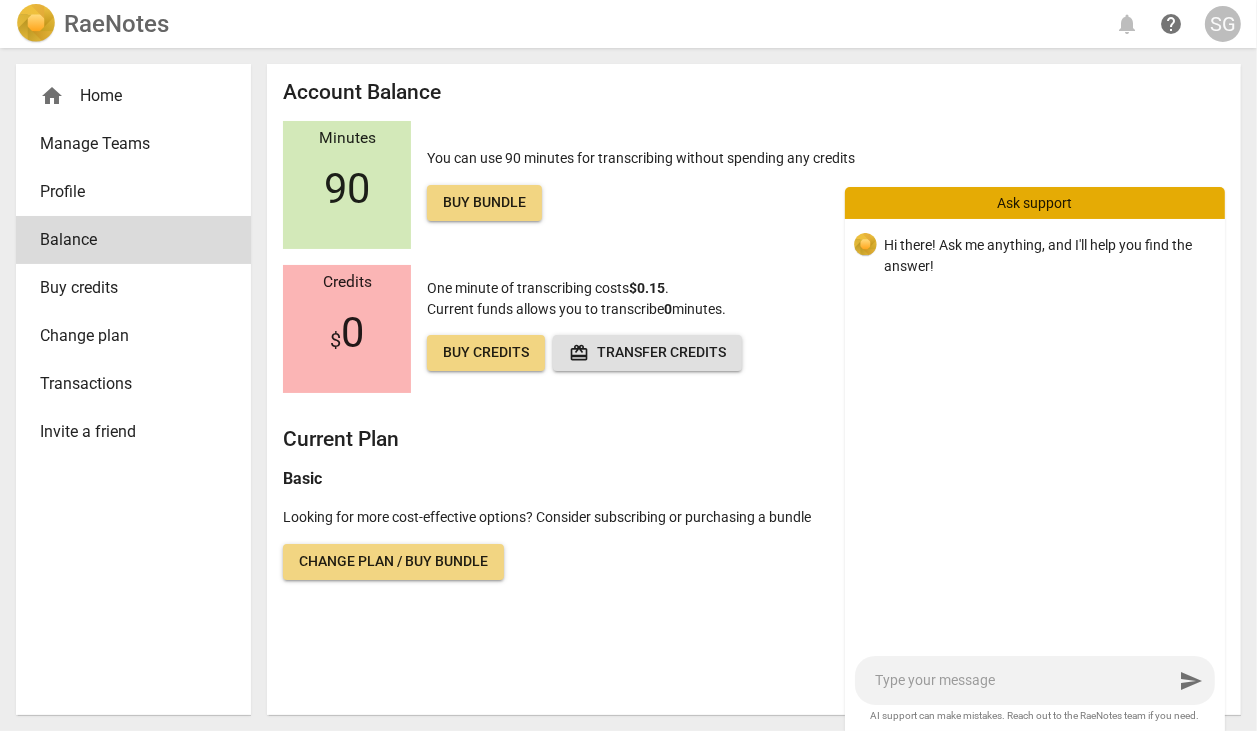 click at bounding box center (1024, 680) 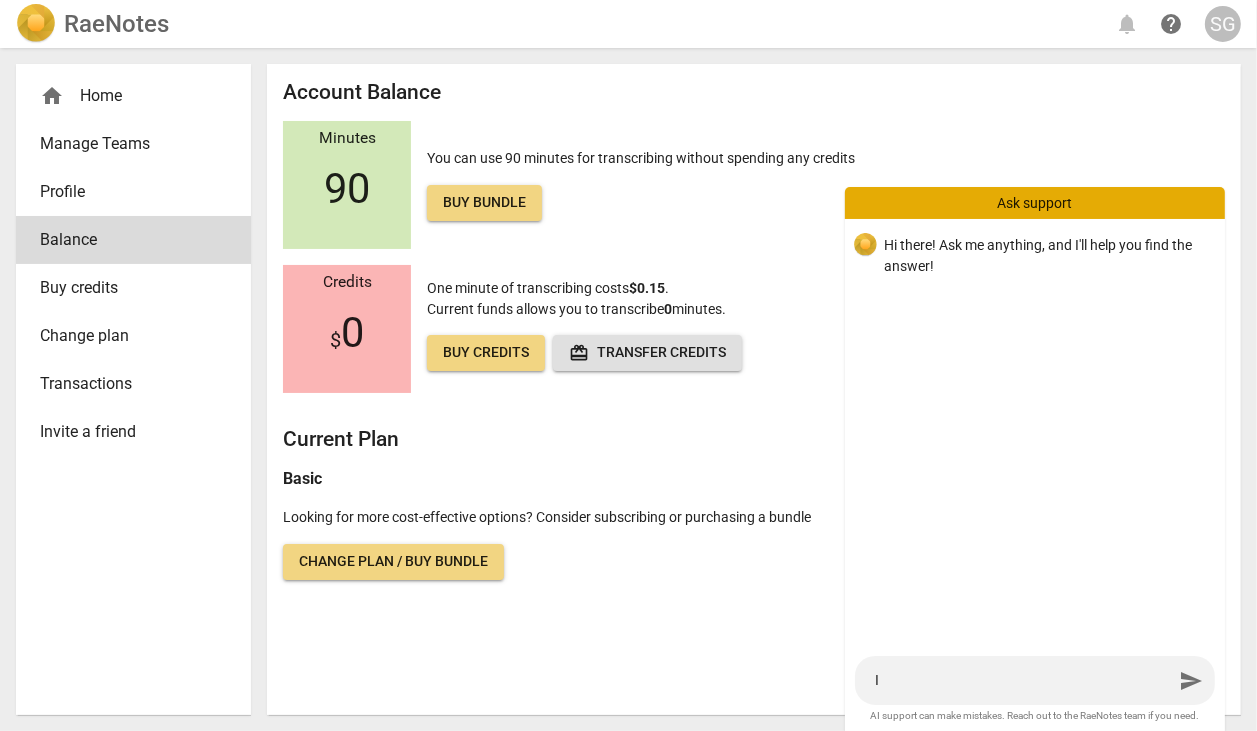 type on "I" 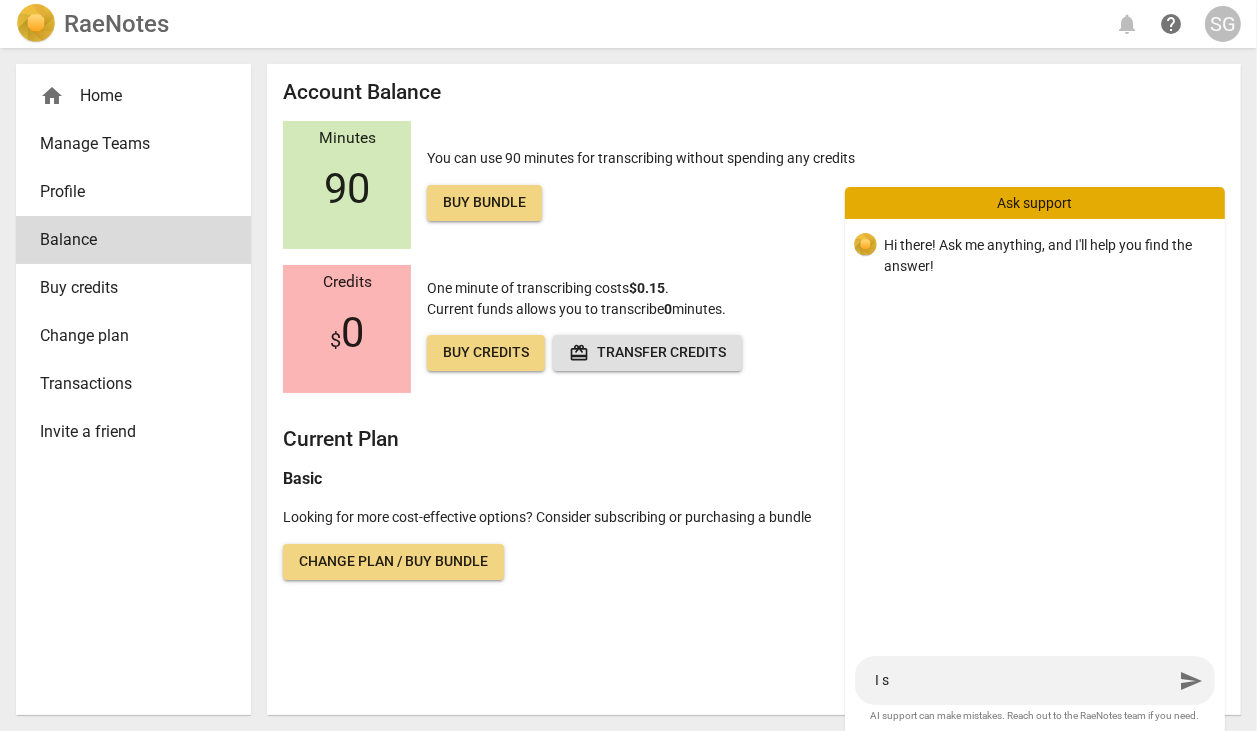 type on "I se" 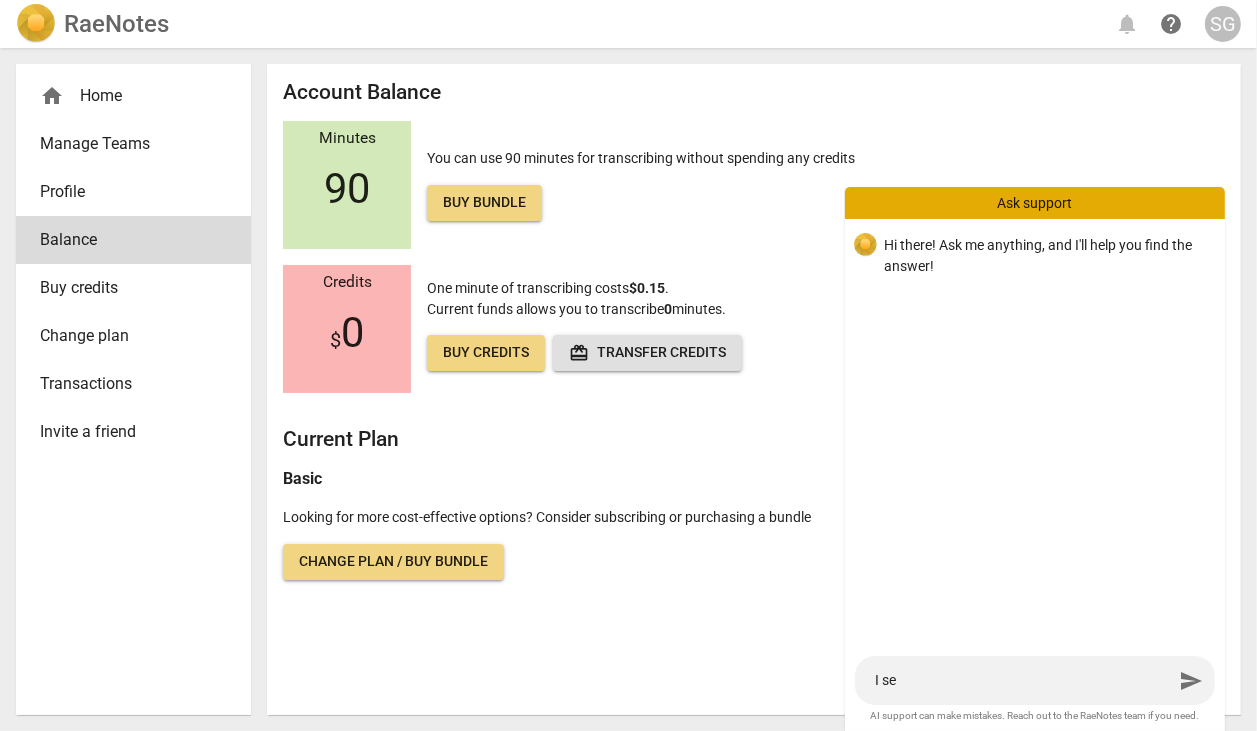 type on "I see" 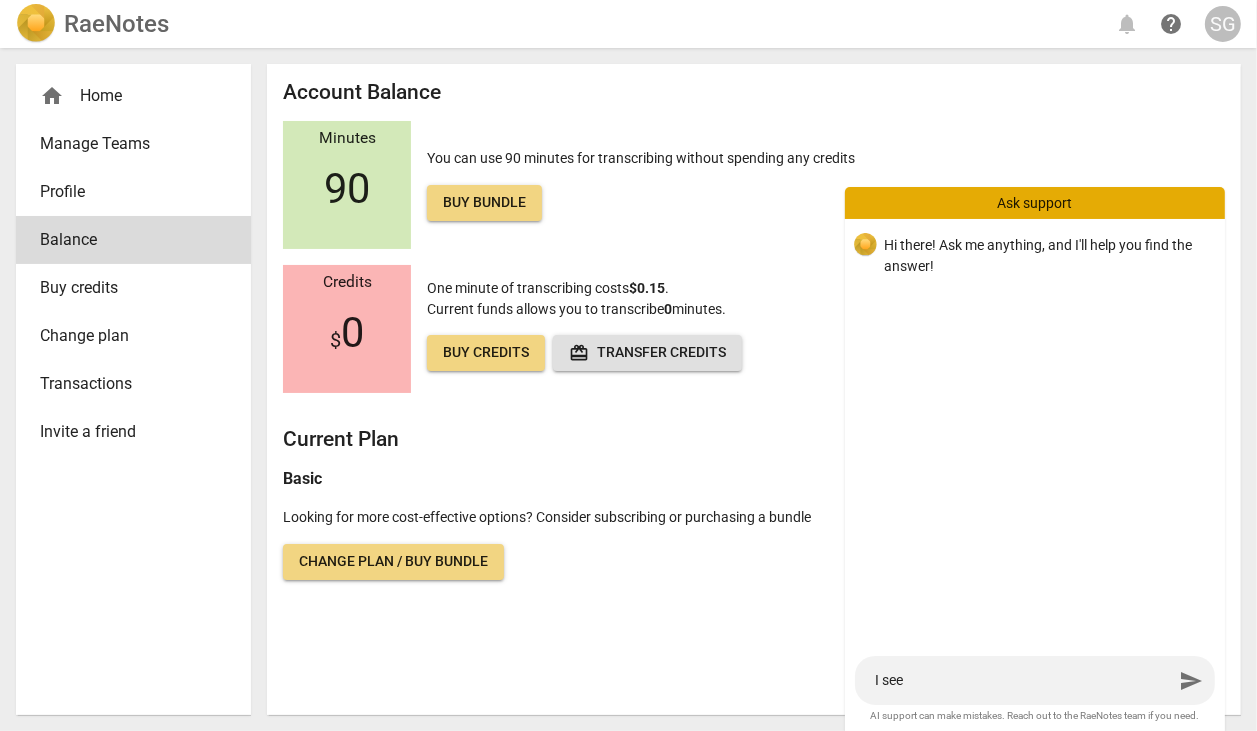 type on "I see" 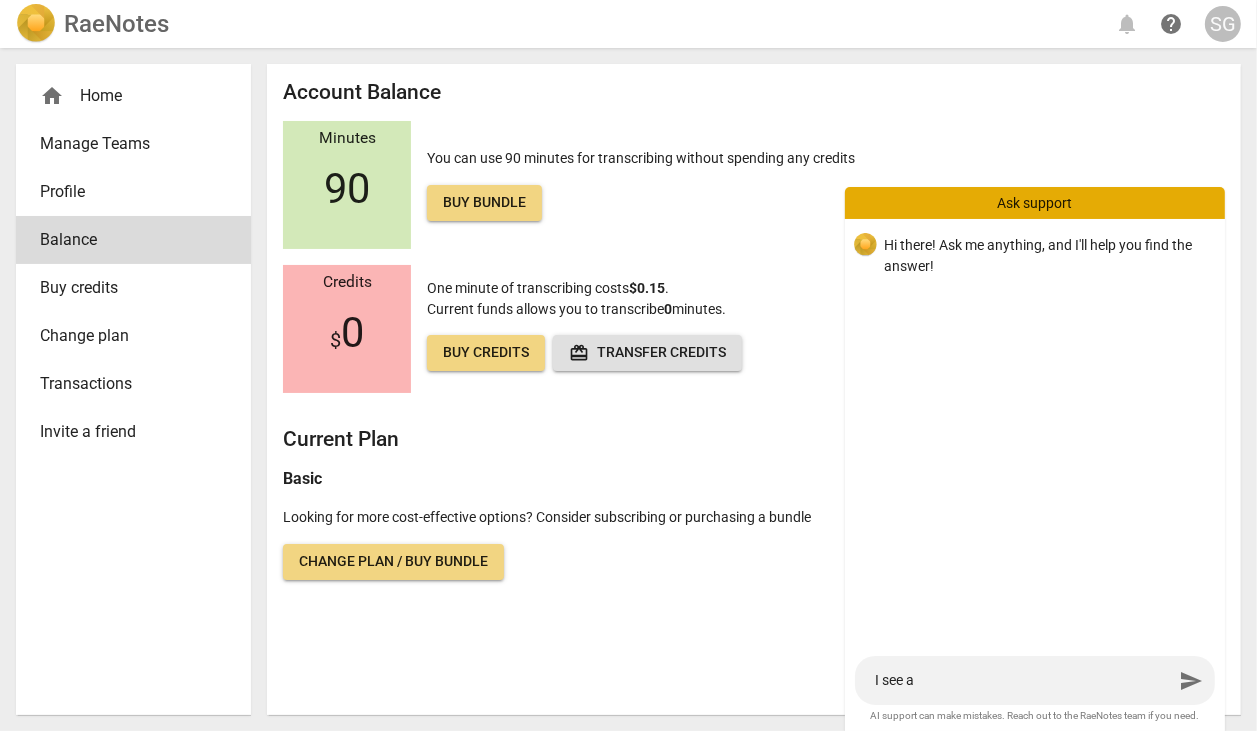 type on "I see a" 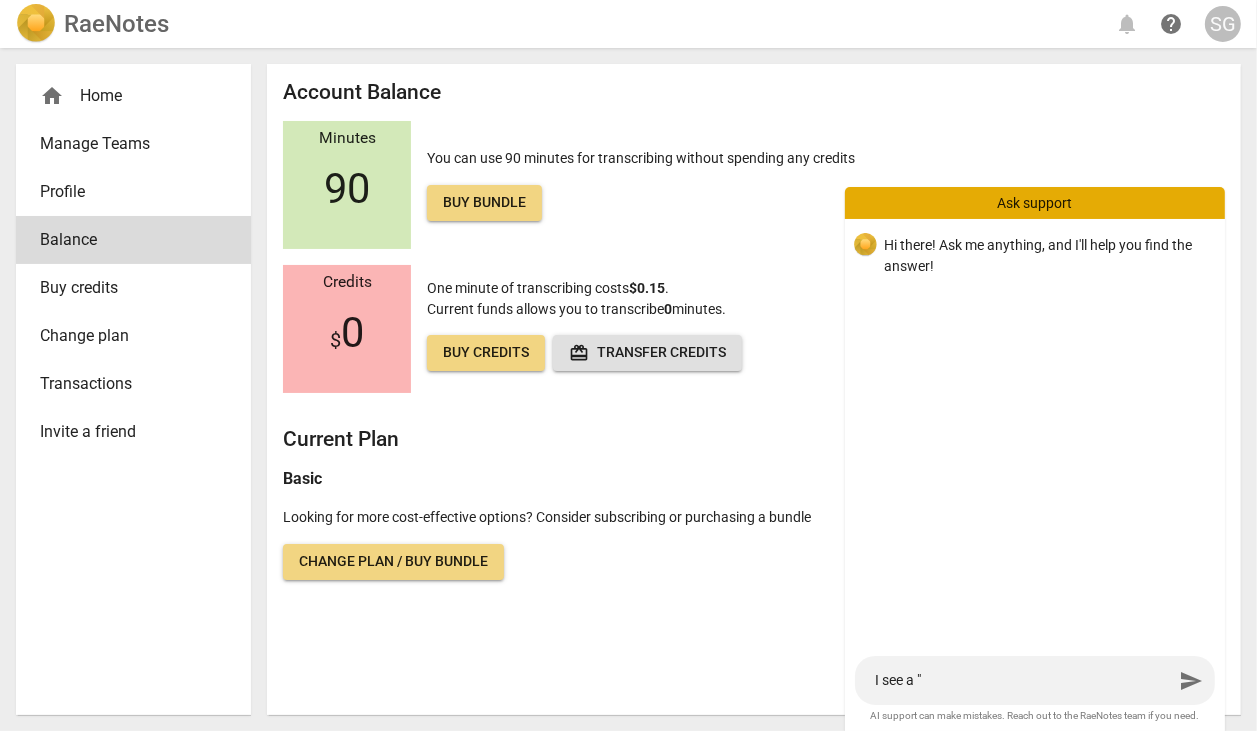 type on "I see a "9" 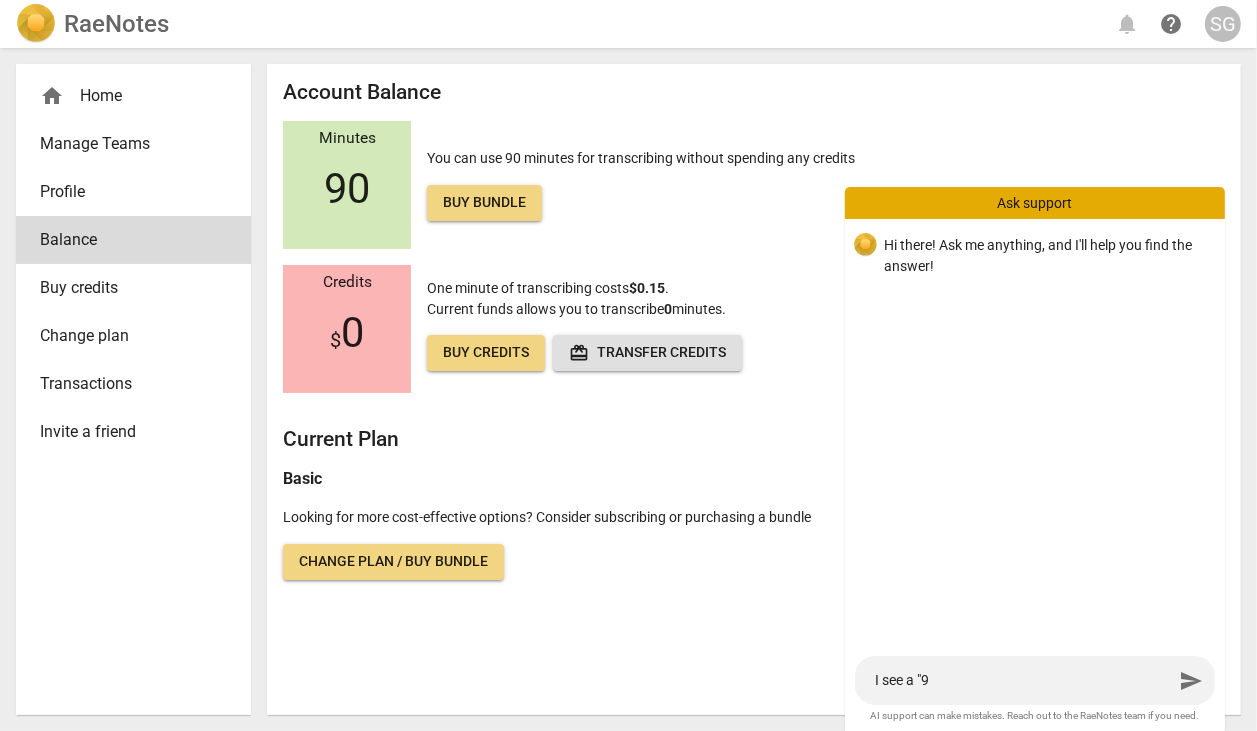 type on "I see a "90" 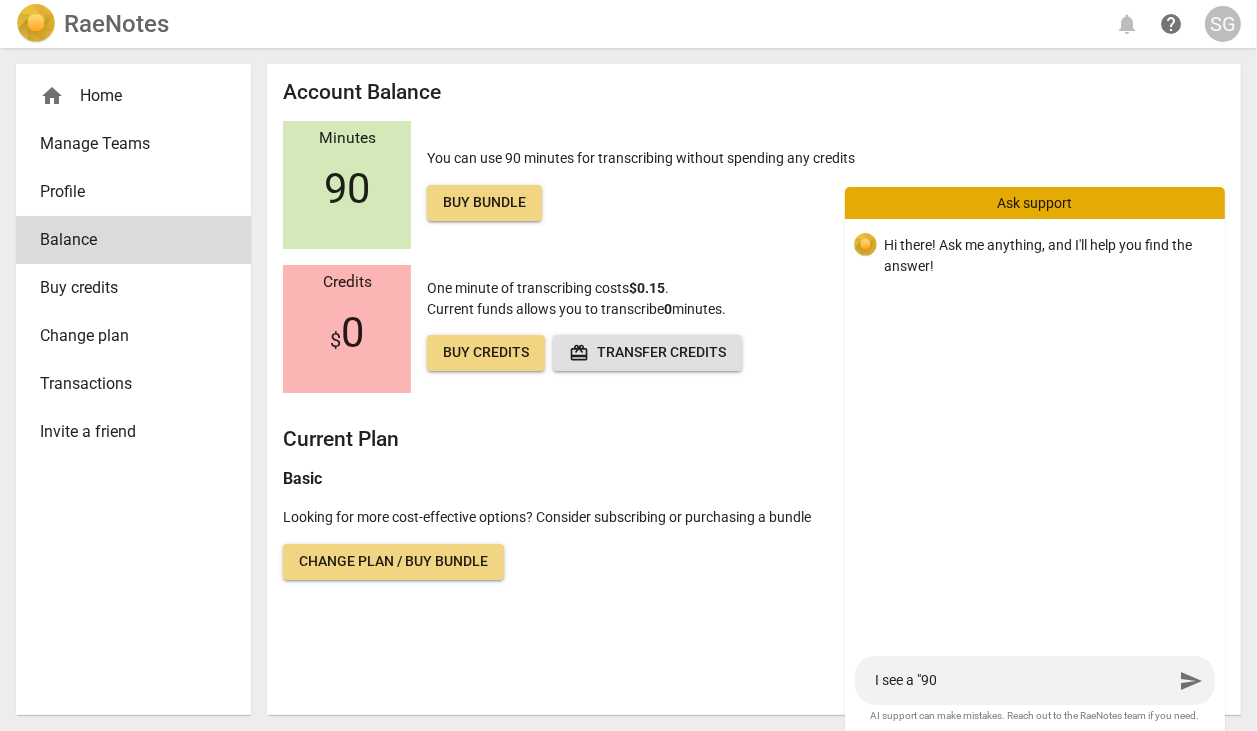 type on "I see a "90" 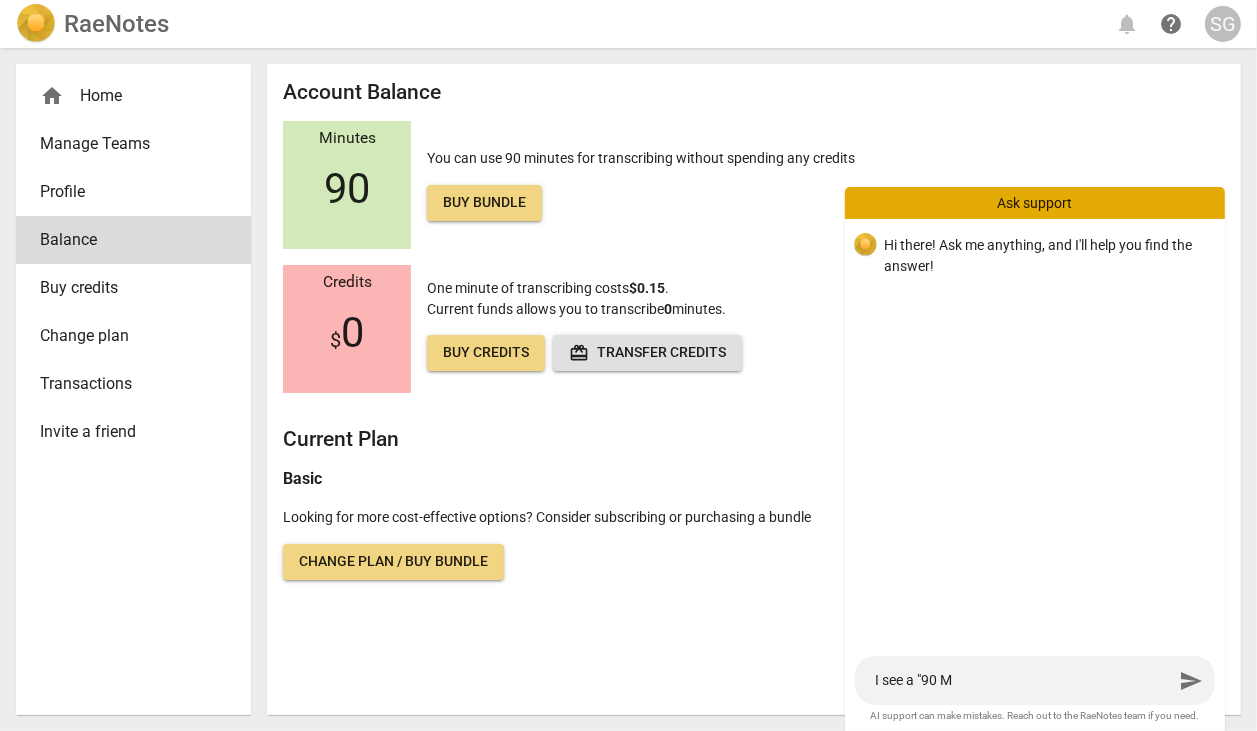 type on "I see a "90 Mi" 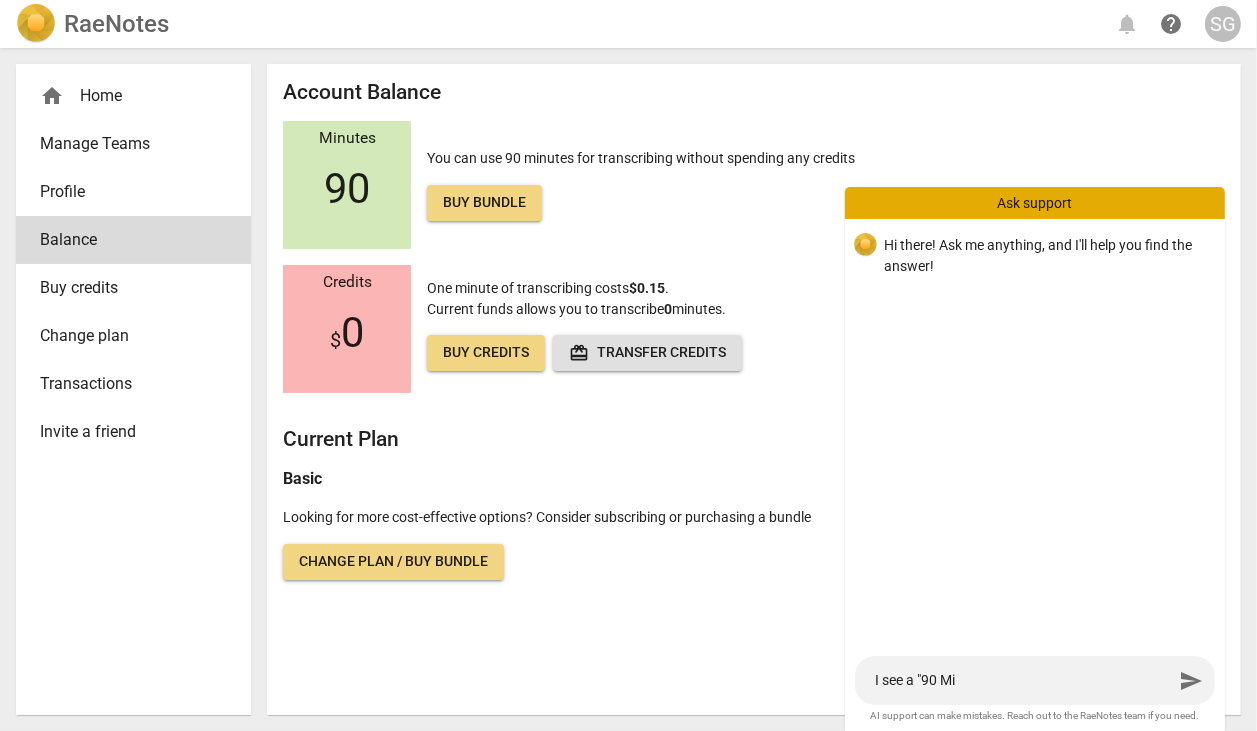 type on "I see a "90 Min" 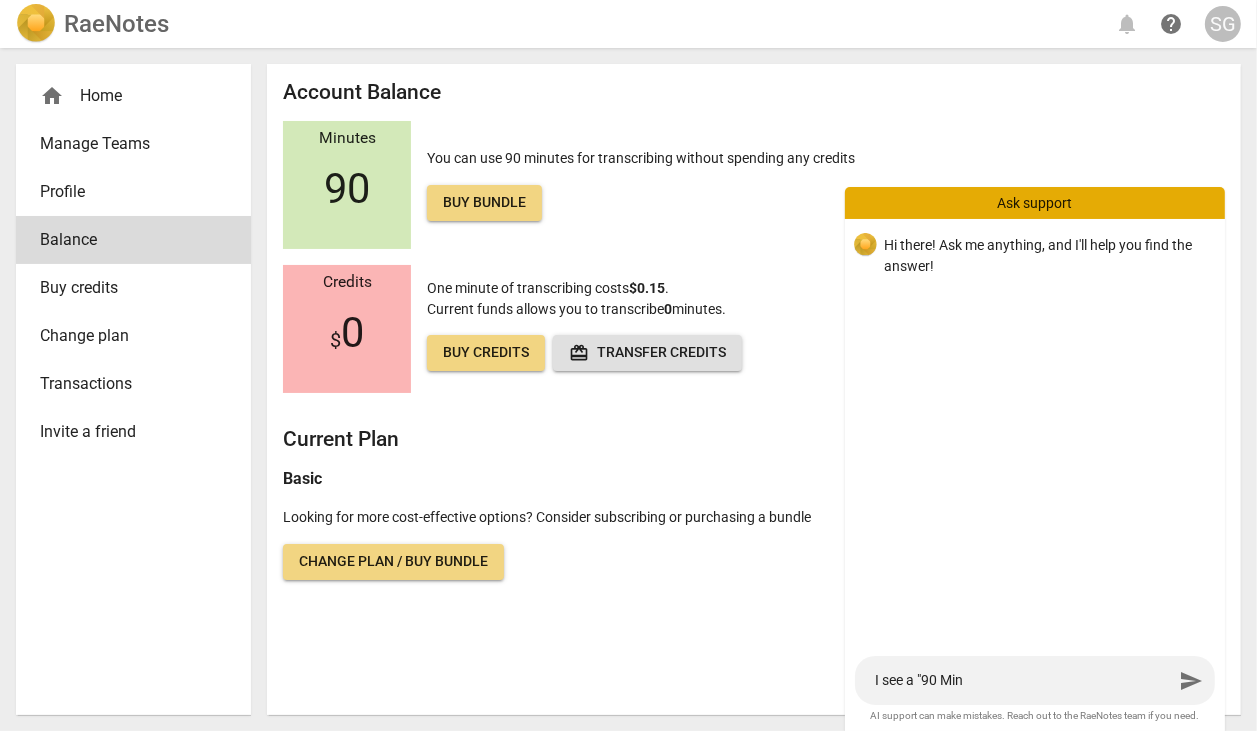 type on "I see a "90 Minu" 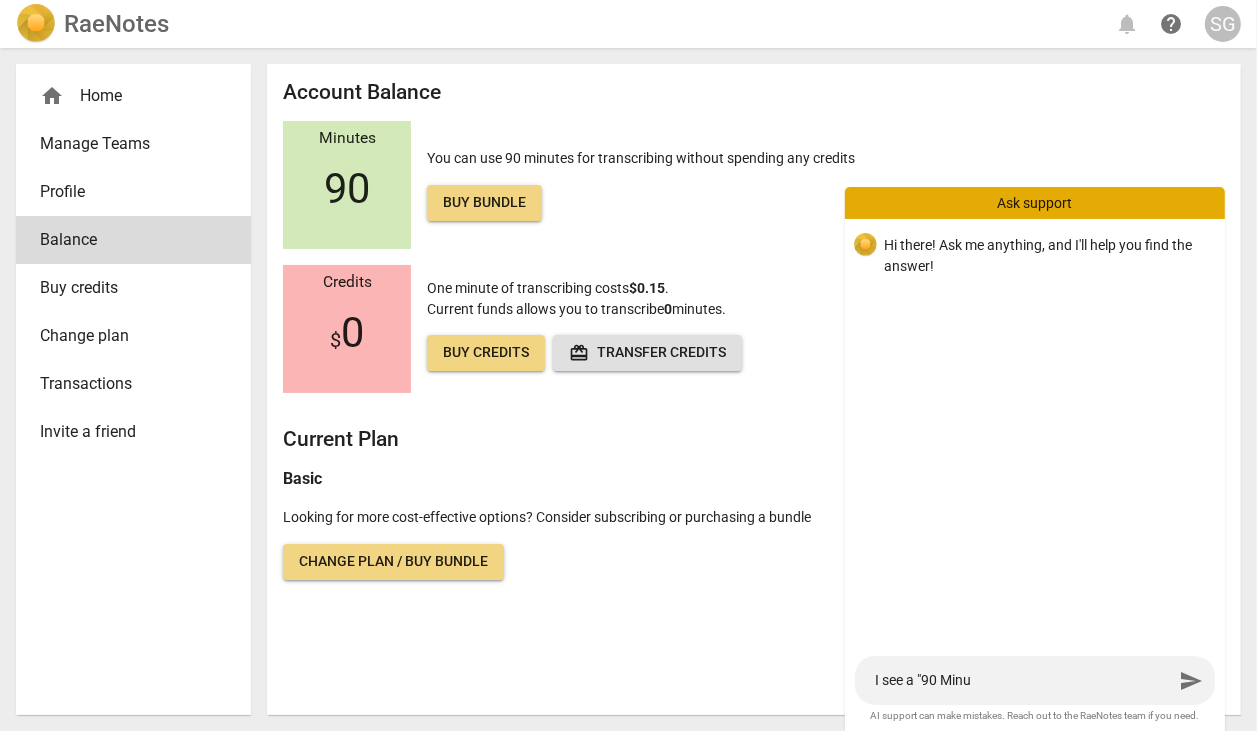 type on "I see a "90 Minut" 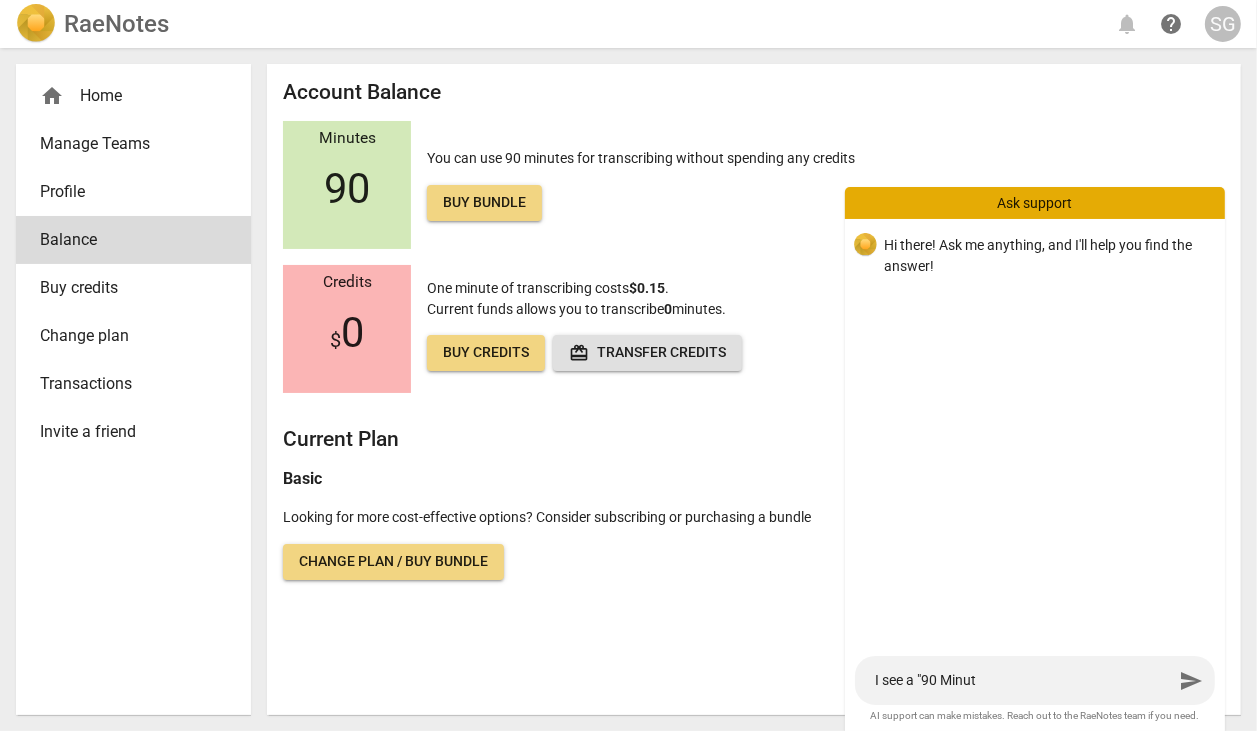 type on "I see a "90 Minute" 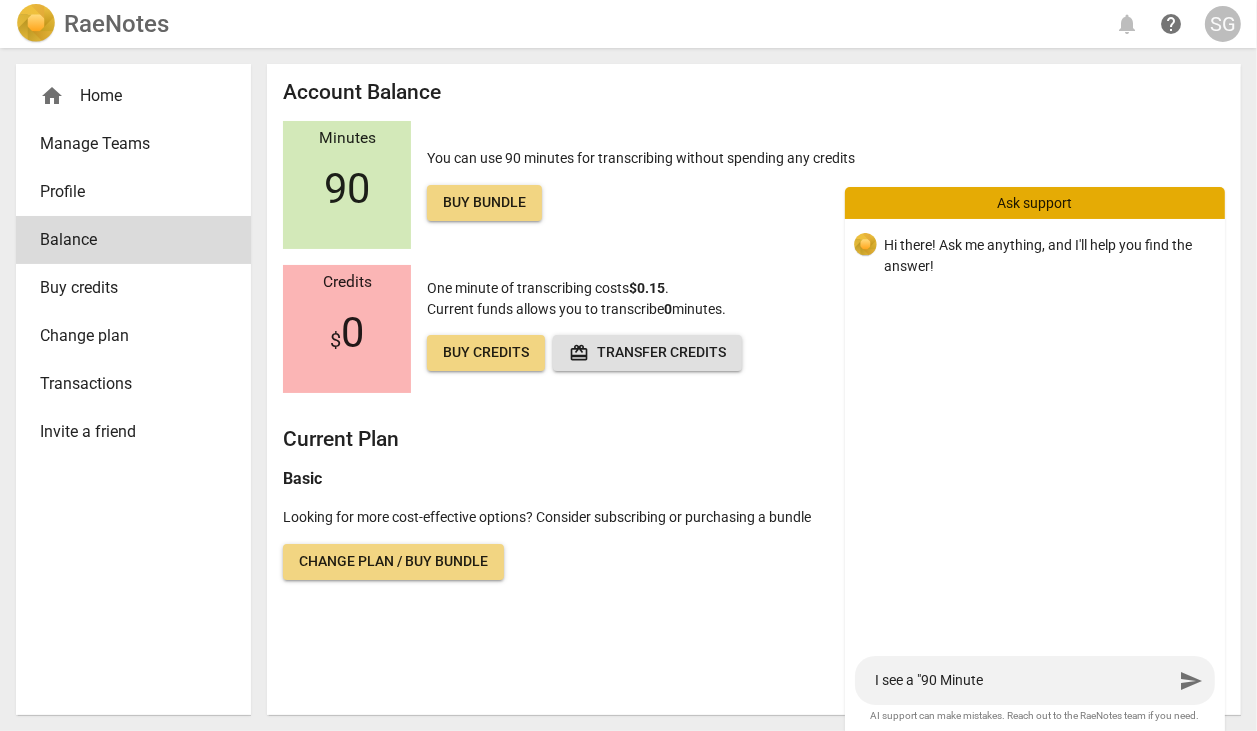 type on "I see a "90 Minutes" 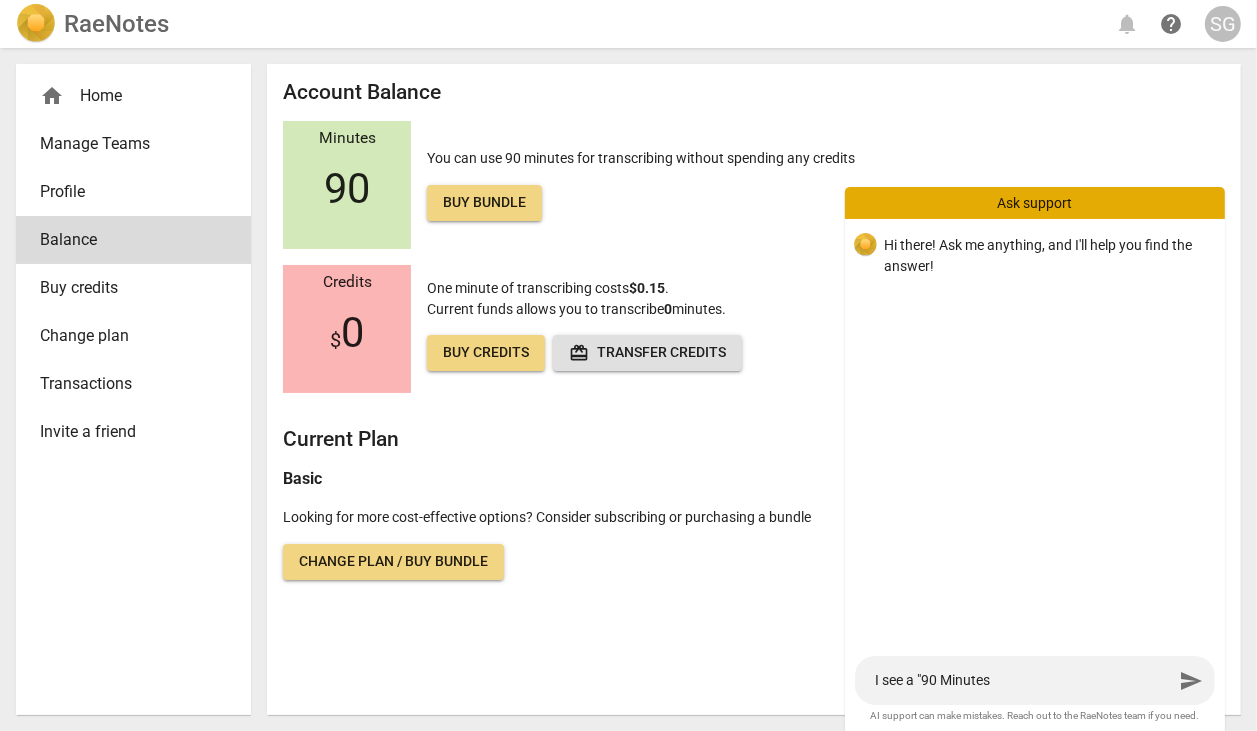 type on "I see a "90 Minutes"" 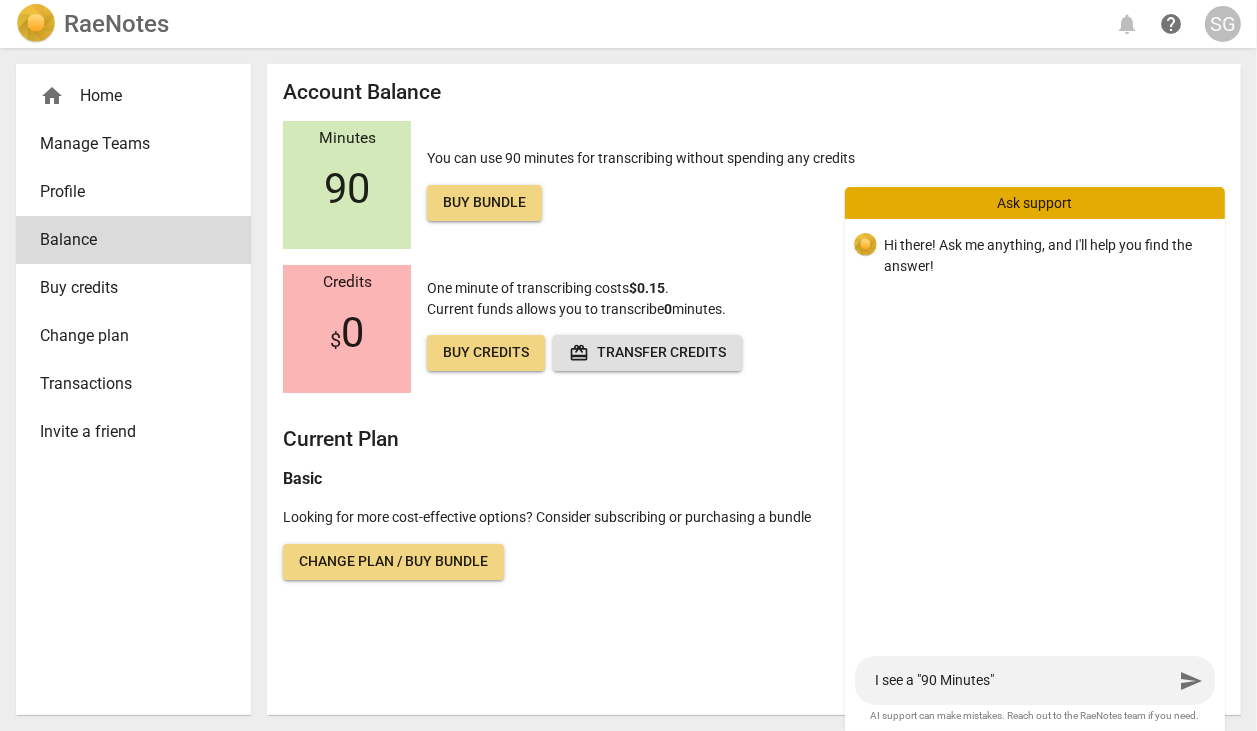 type on "I see a "90 Minutes"" 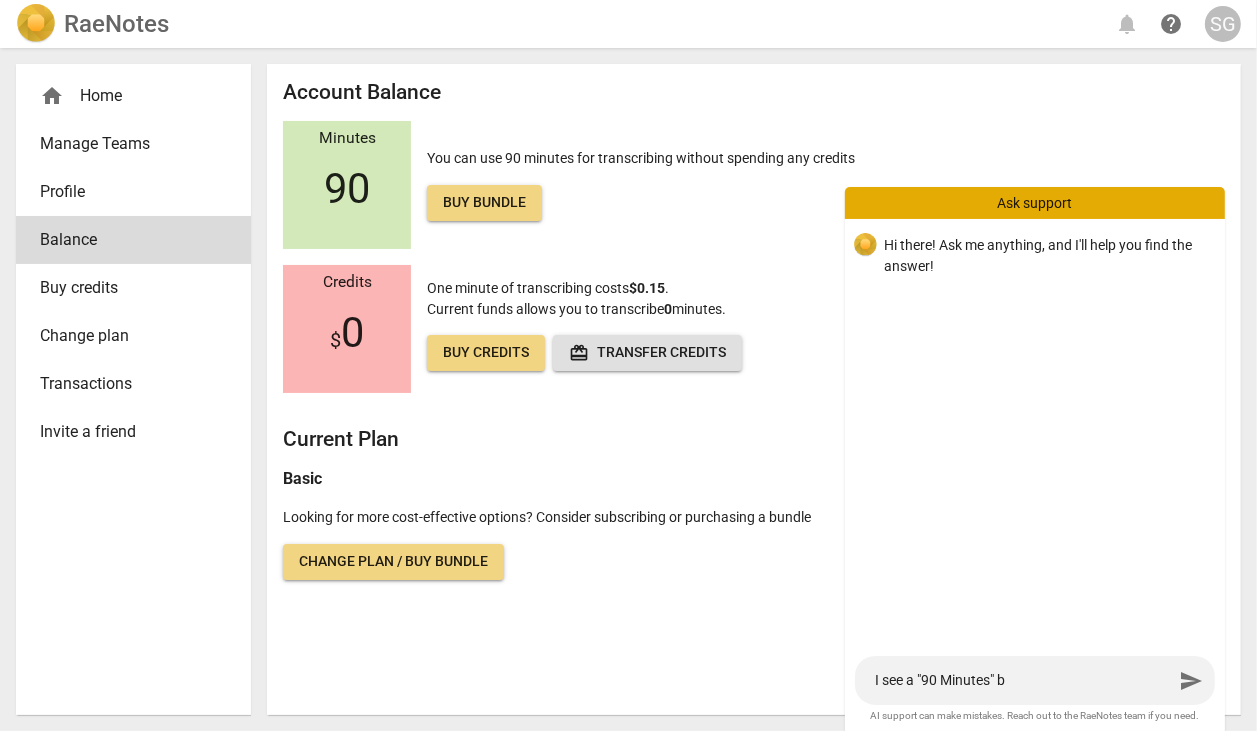 type on "I see a "90 Minutes" bu" 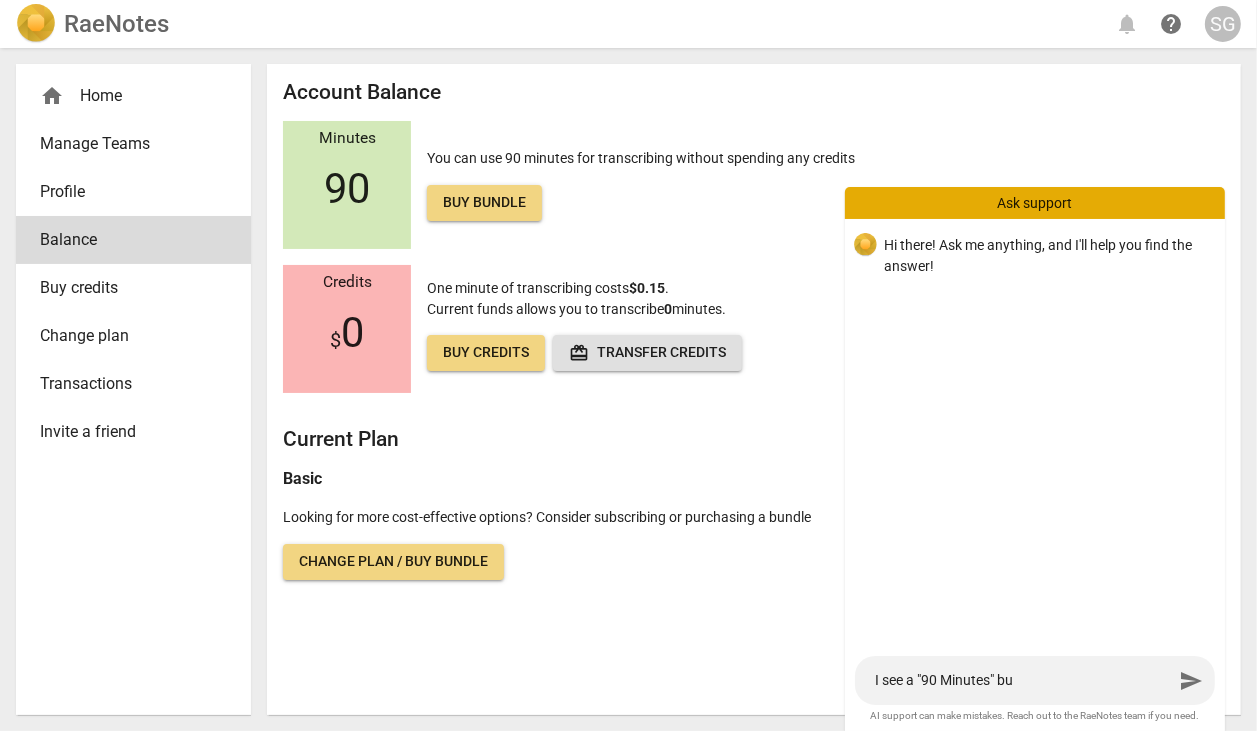 type on "I see a "90 Minutes" bun" 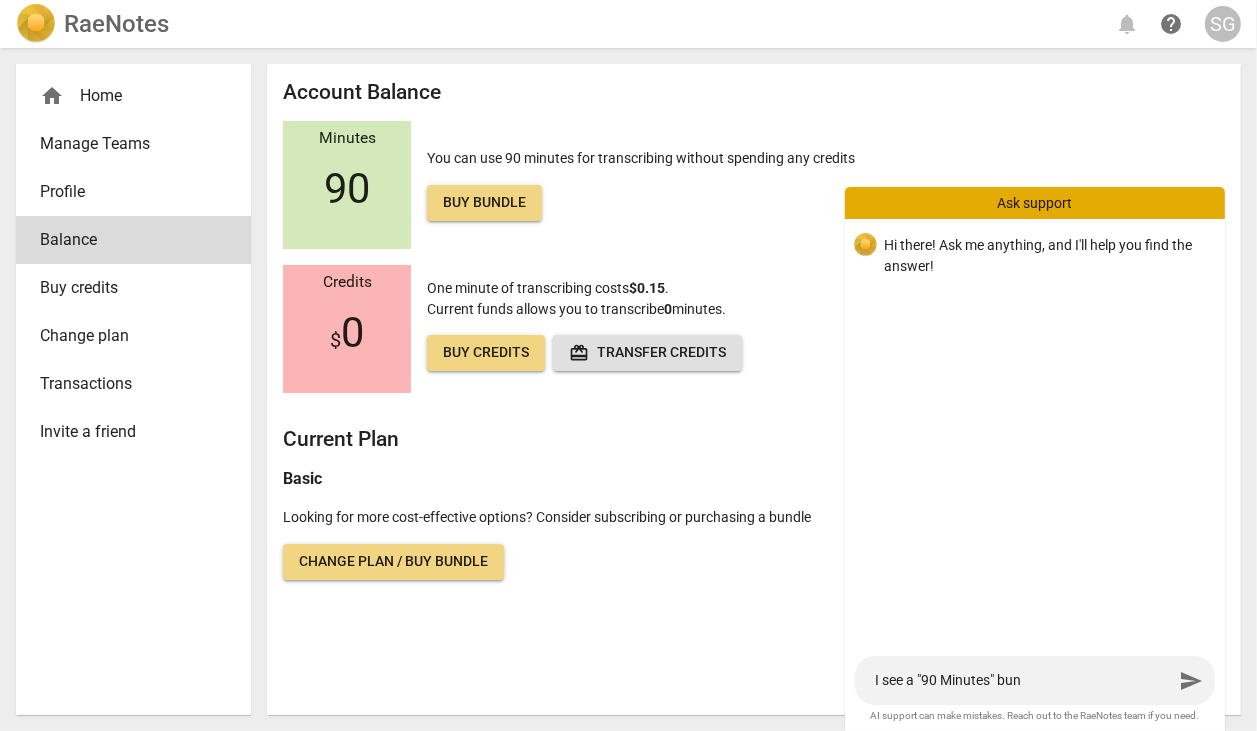 type on "I see a "90 Minutes" bund" 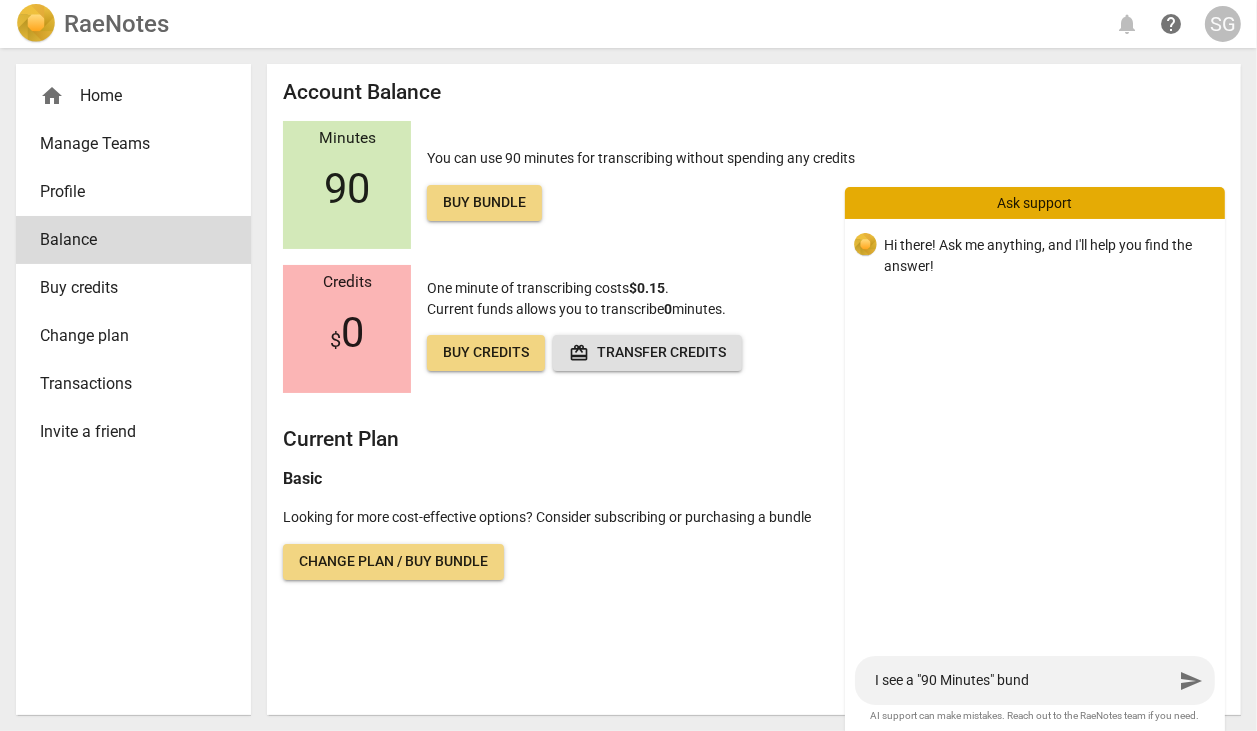 type on "I see a "90 Minutes" bundl" 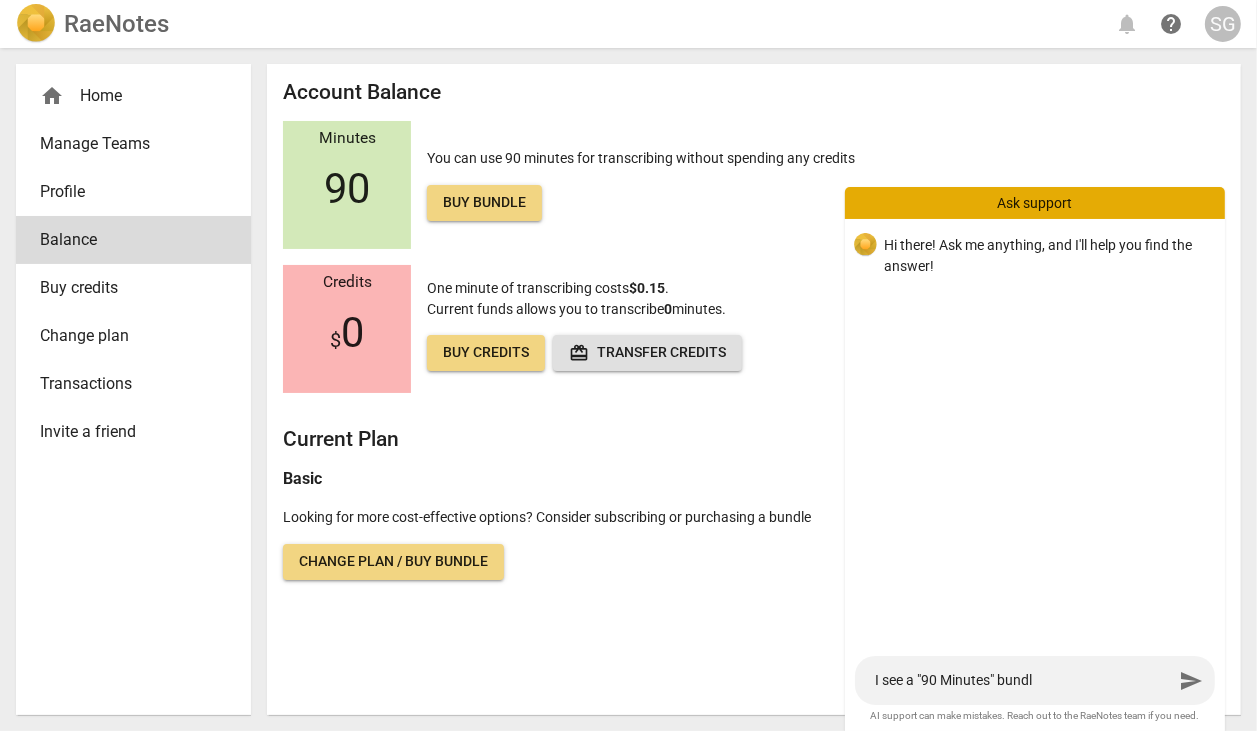 type on "I see a "90 Minutes" bundle" 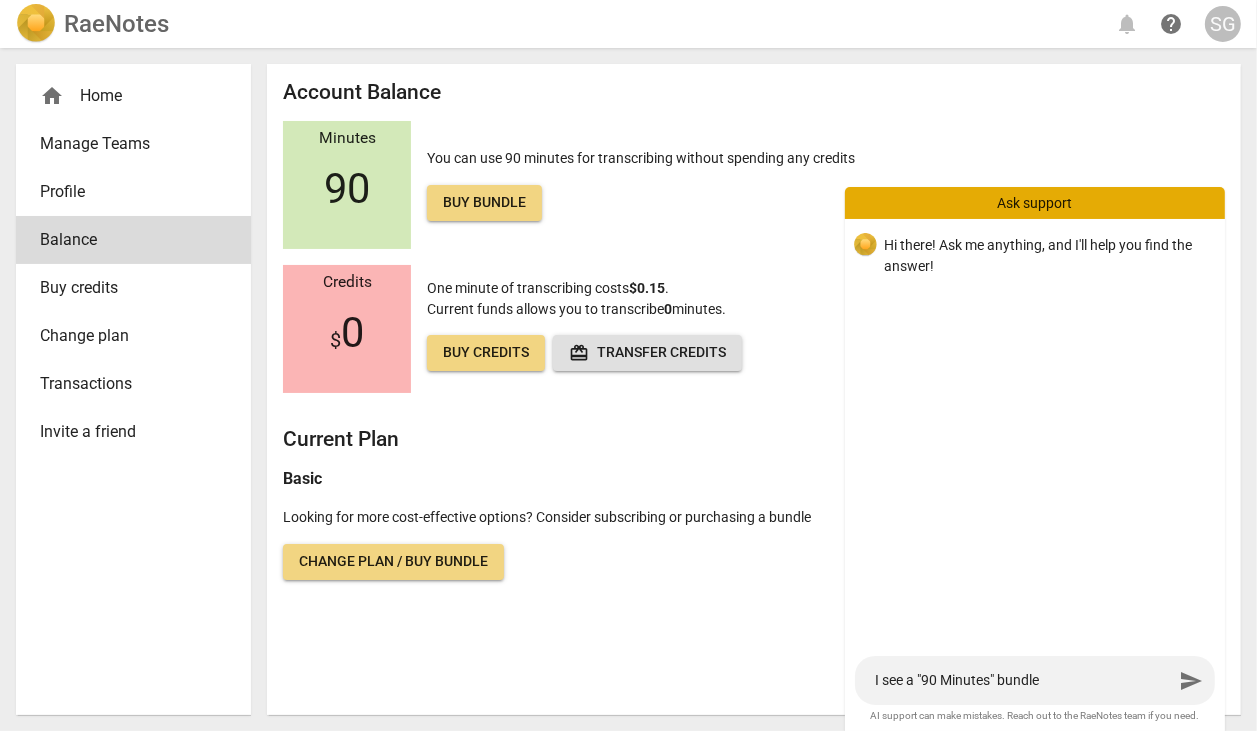 type on "I see a "90 Minutes" bundle." 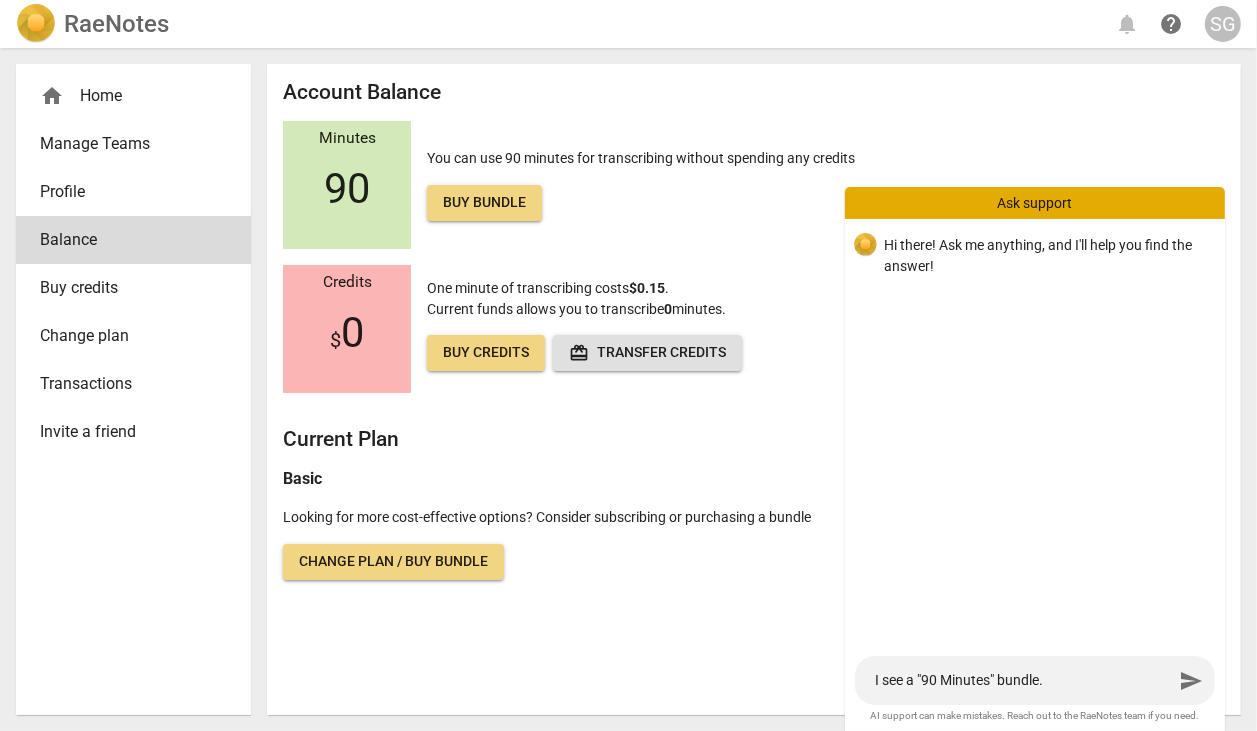 type on "I see a "90 Minutes" bundle." 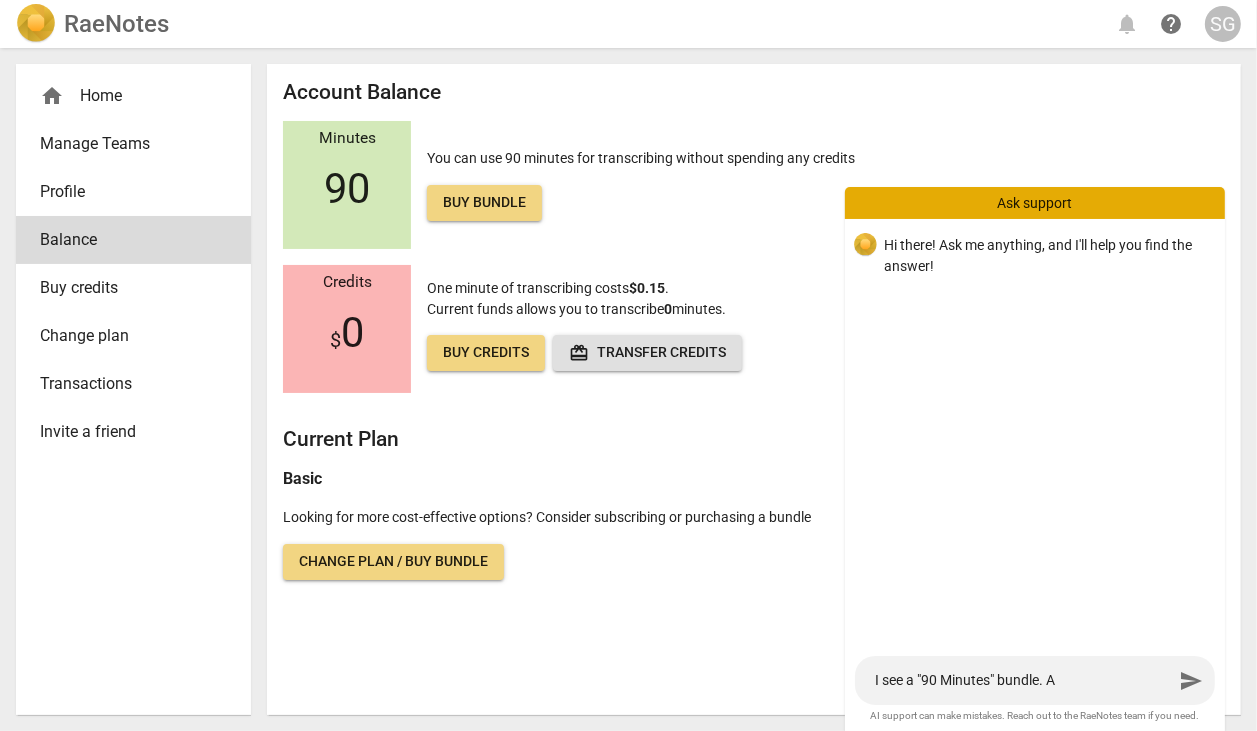type on "I see a "90 Minutes" bundle. An" 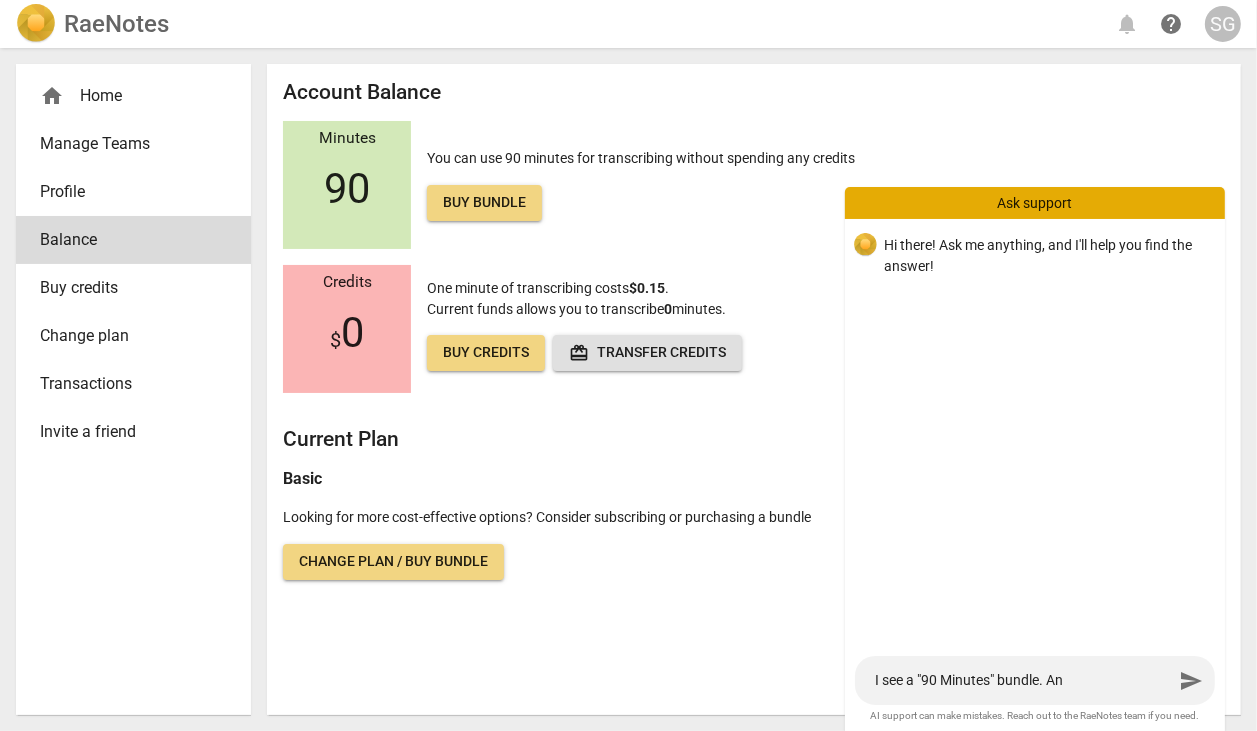 type on "I see a "90 Minutes" bundle. And" 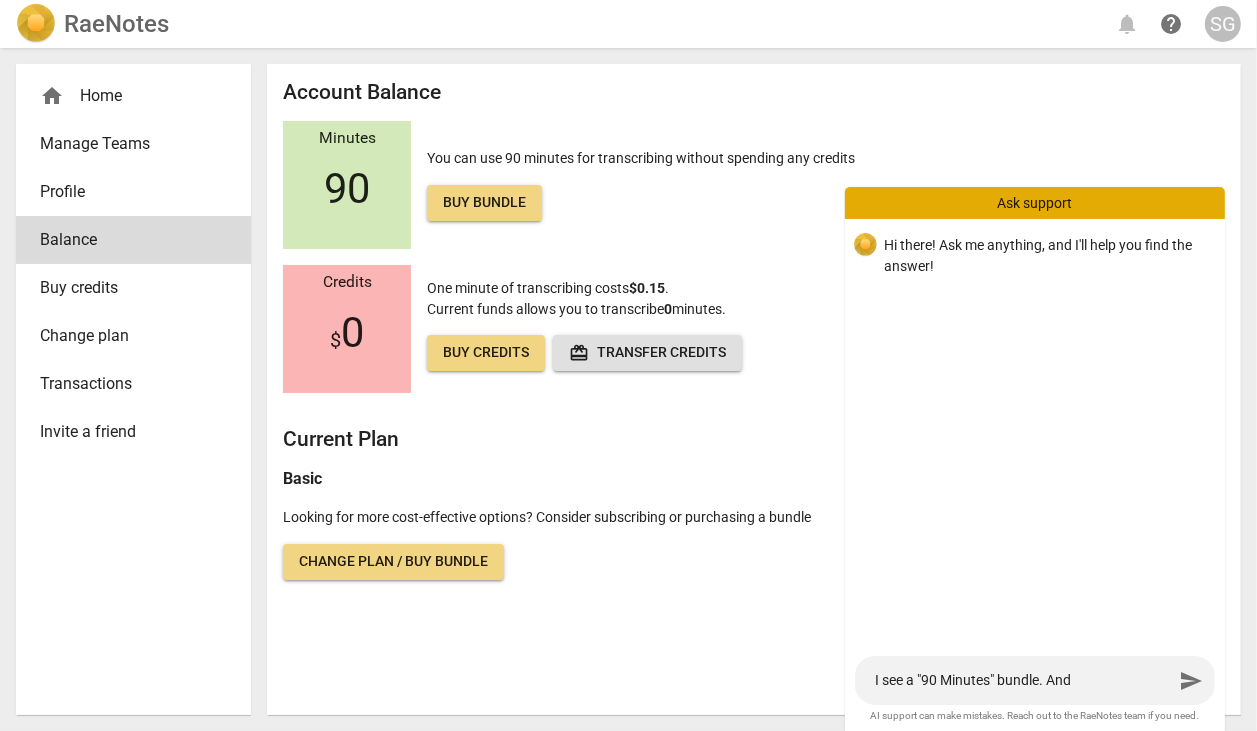 type on "I see a "90 Minutes" bundle. And" 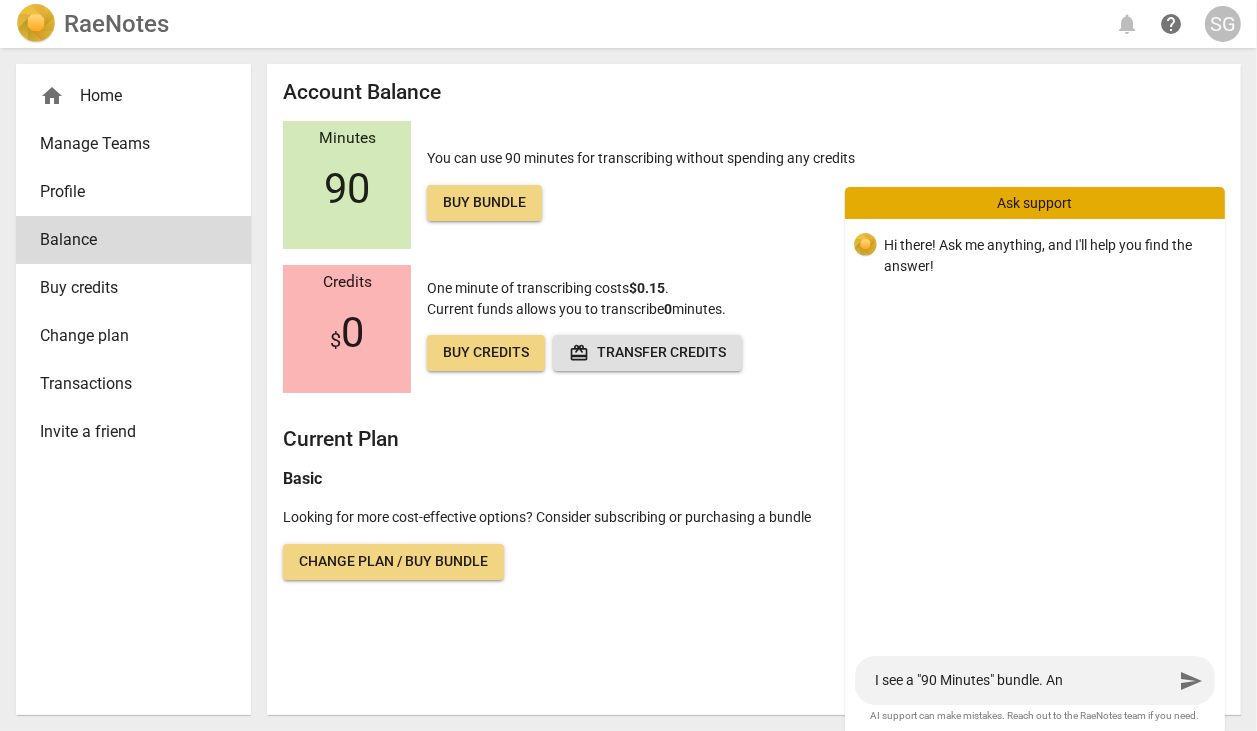 type on "I see a "90 Minutes" bundle. A" 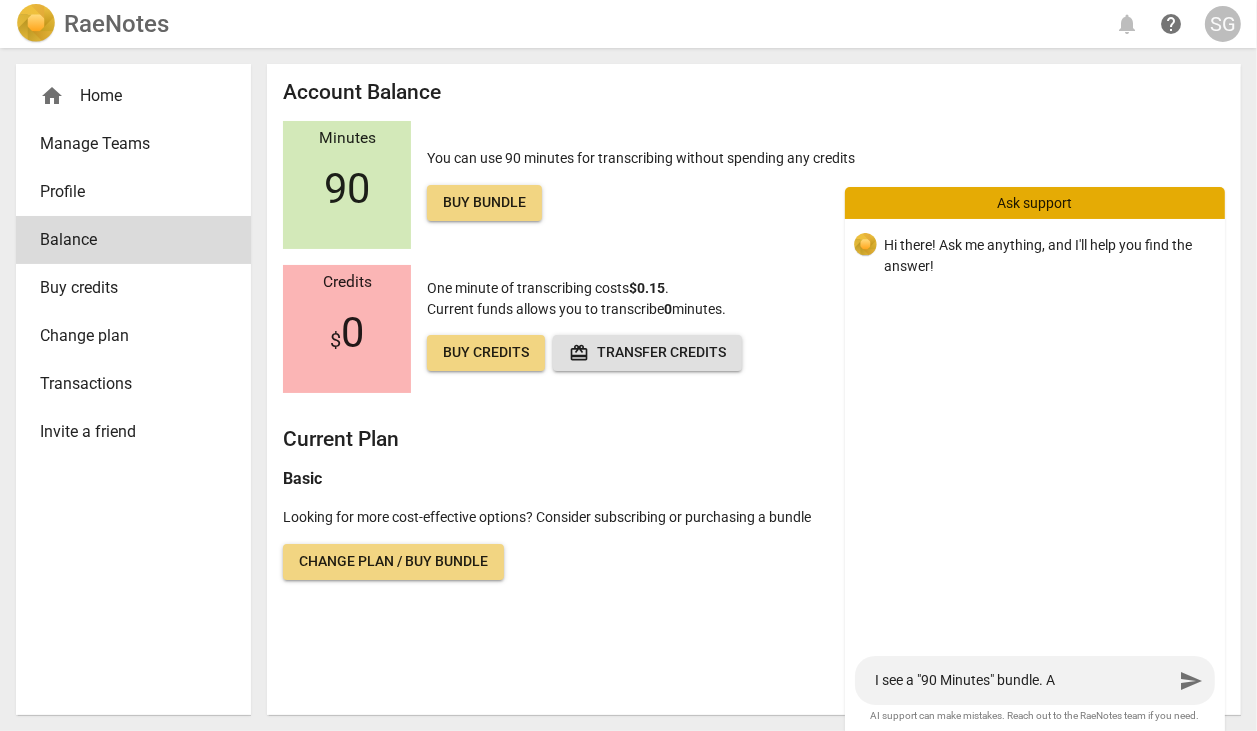 type on "I see a "90 Minutes" bundle." 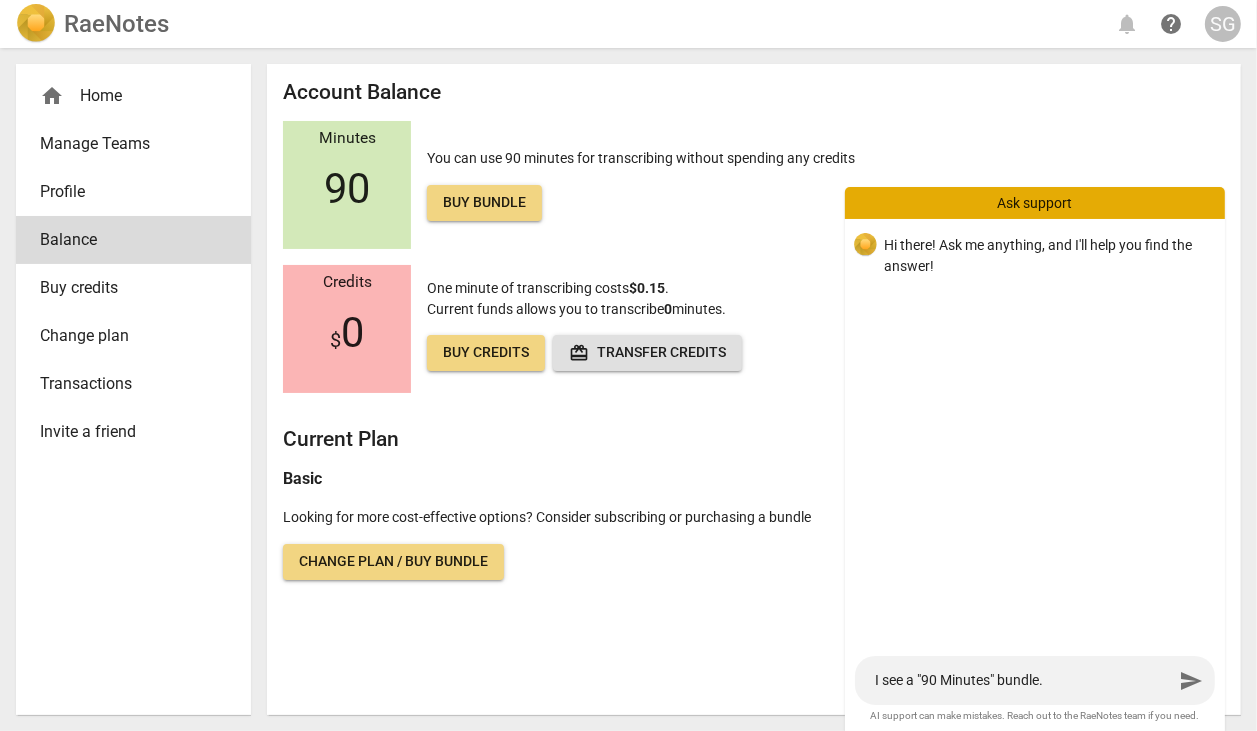 type on "I see a "90 Minutes" bundle. A" 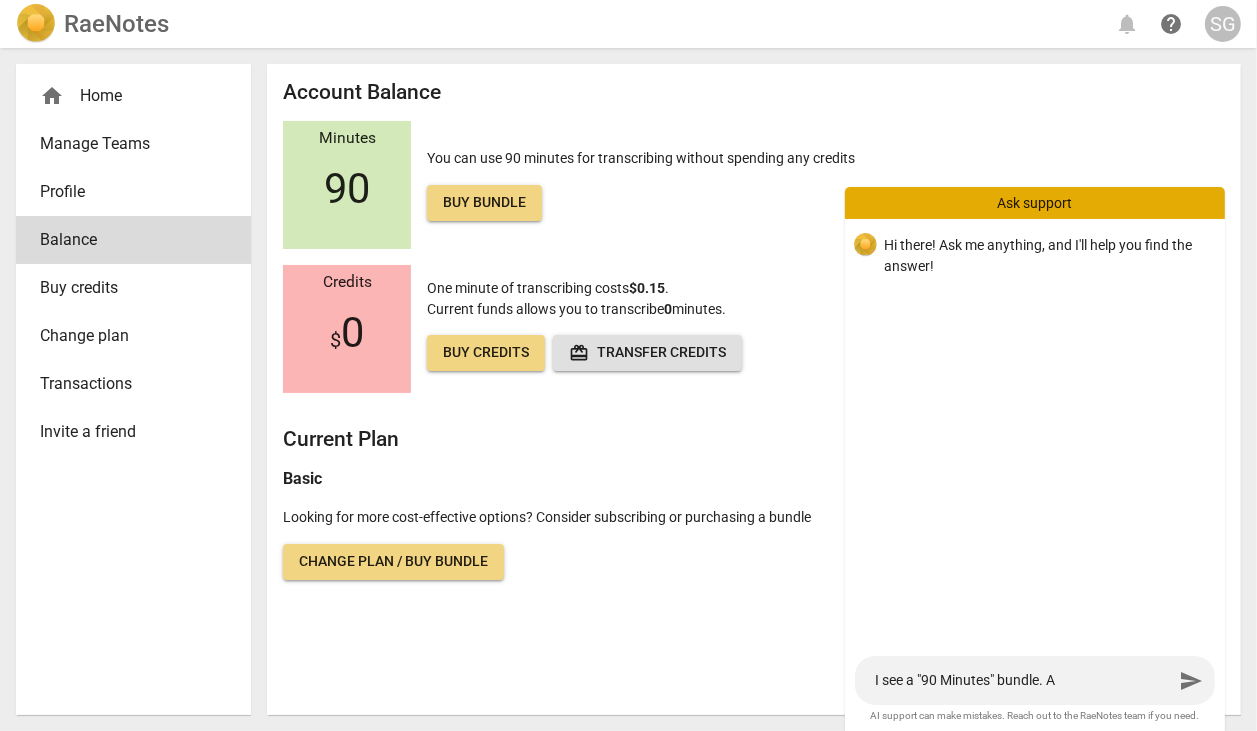 type on "I see a "90 Minutes" bundle. An" 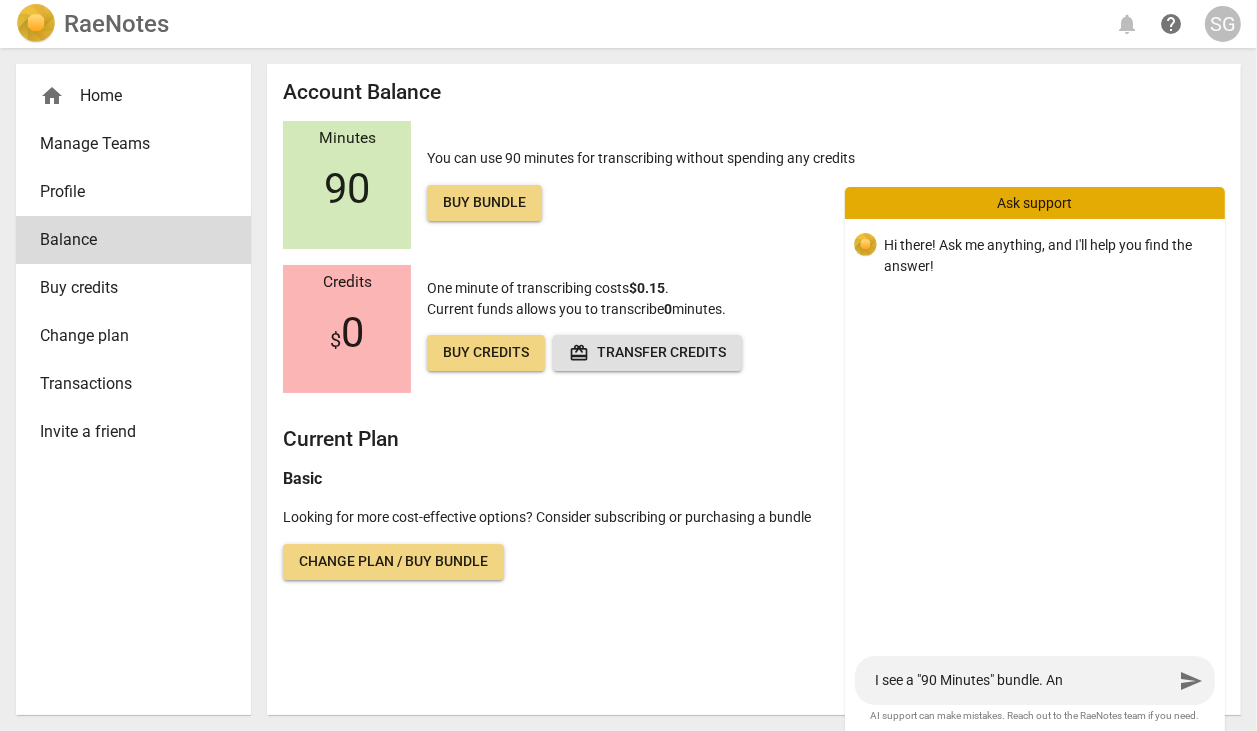 type on "I see a "90 Minutes" bundle. And" 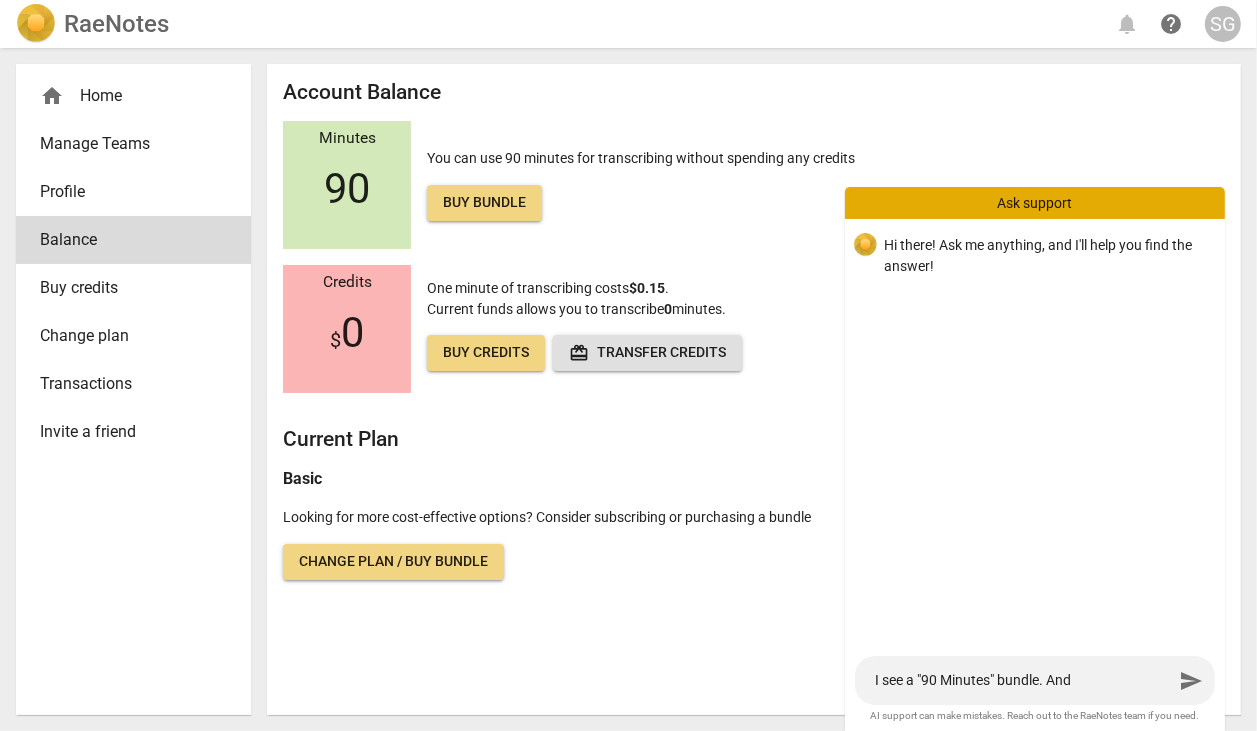 type on "I see a "90 Minutes" bundle. And" 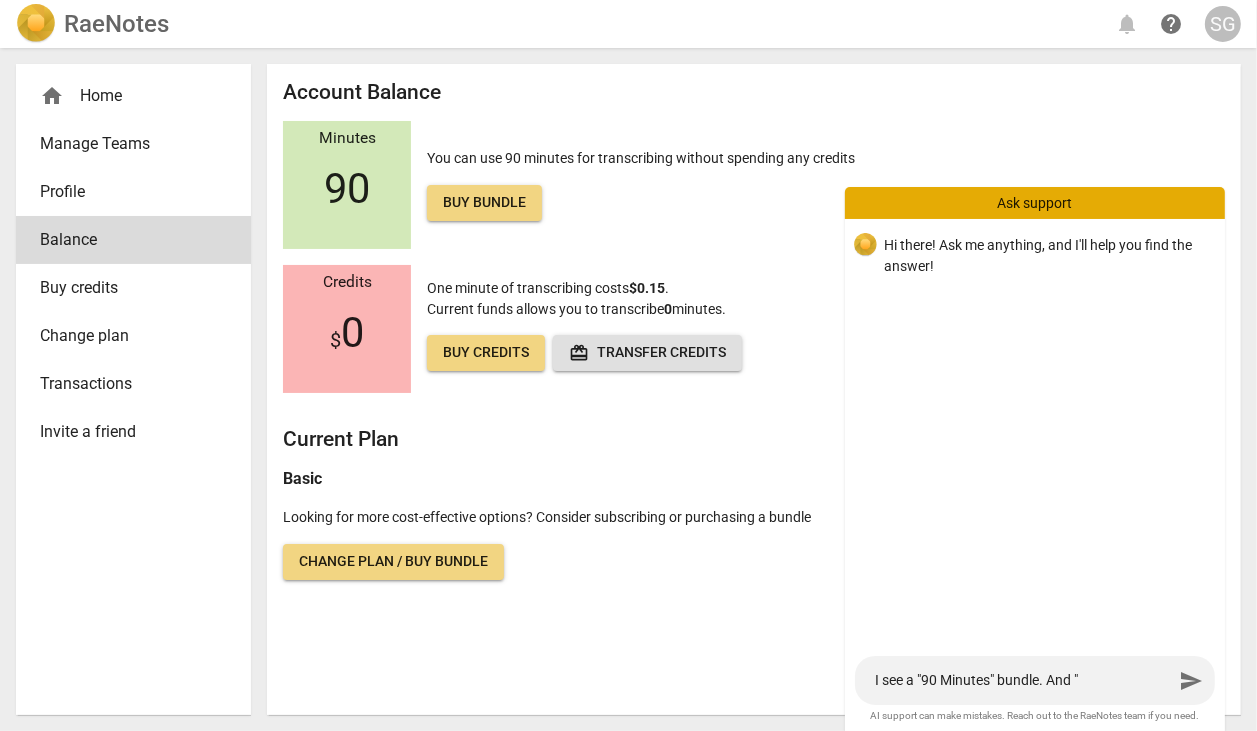 type on "I see a "90 Minutes" bundle. And "C" 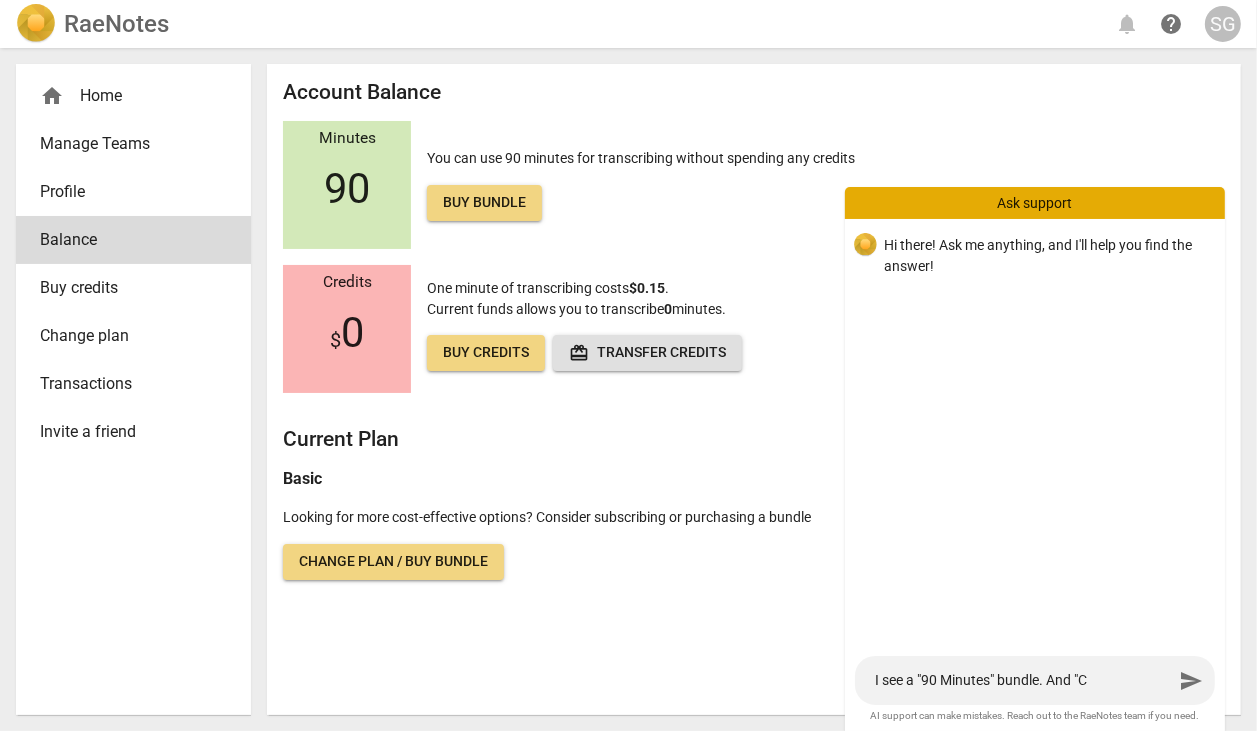 type on "I see a "90 Minutes" bundle. And "Cu" 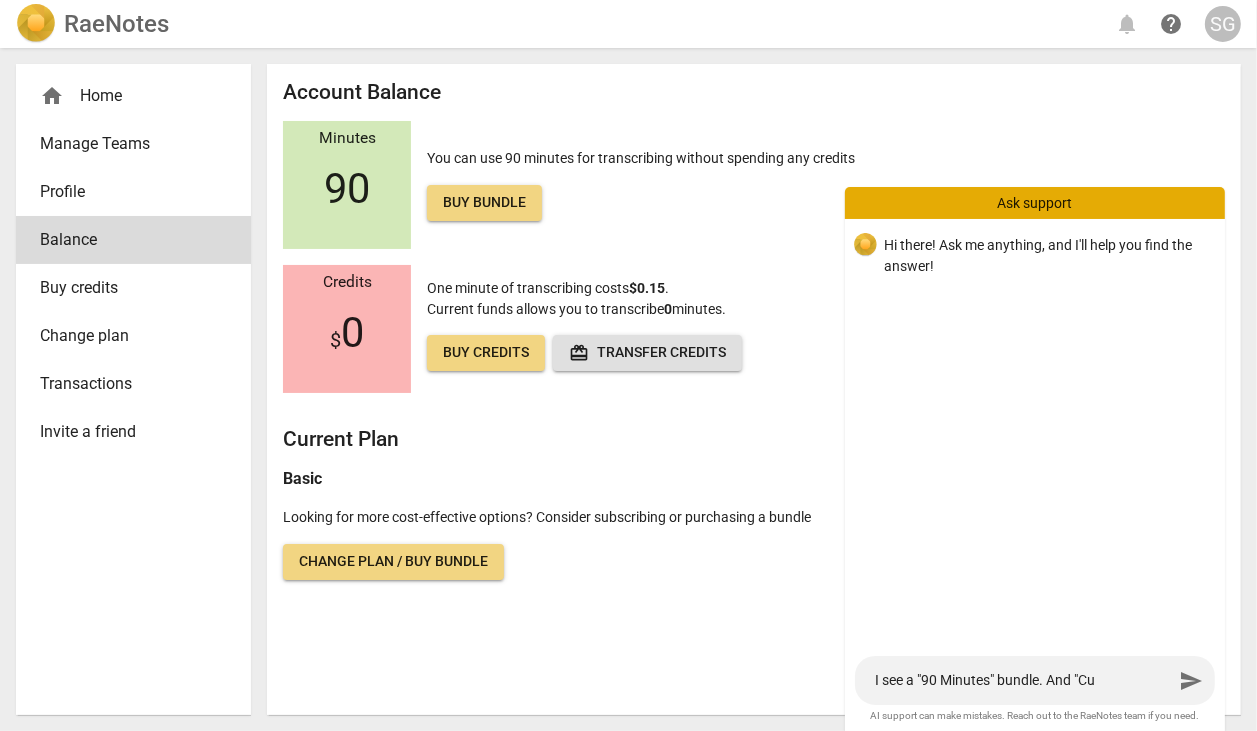 type on "I see a "90 Minutes" bundle. And "Cur" 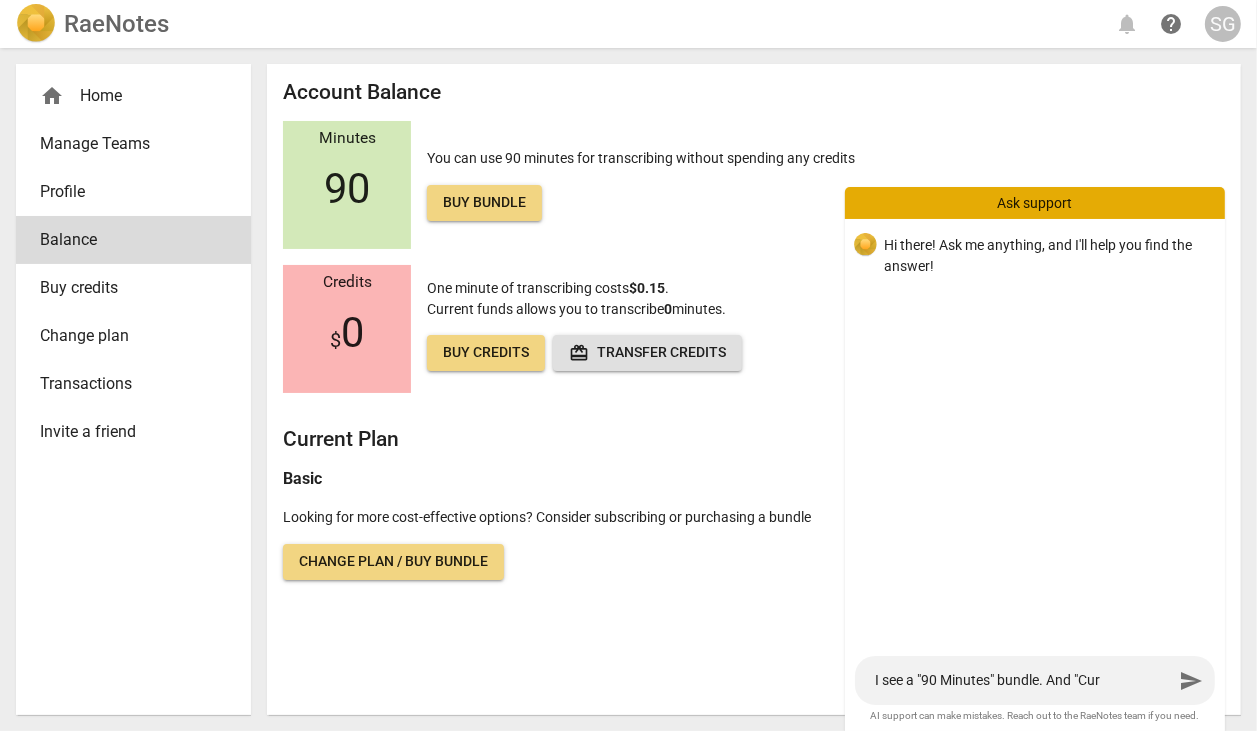 type on "I see a "90 Minutes" bundle. And "Curr" 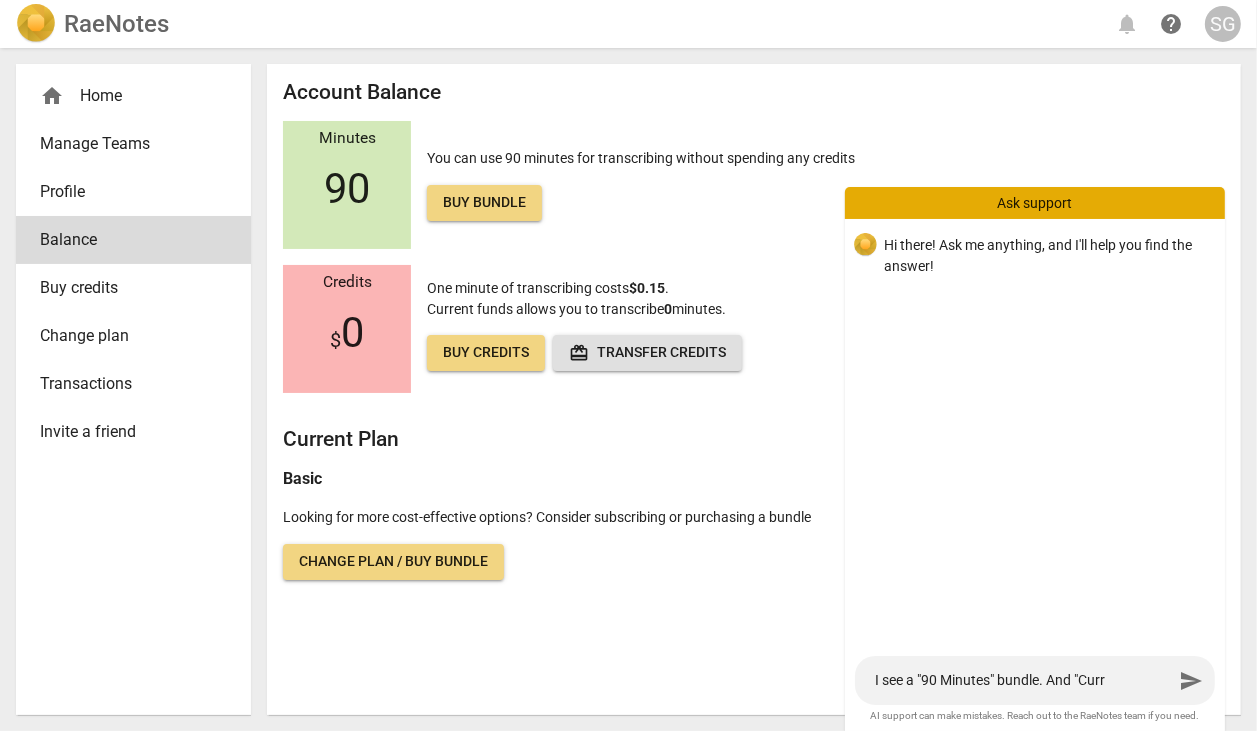 type on "I see a "90 Minutes" bundle. And "Curre" 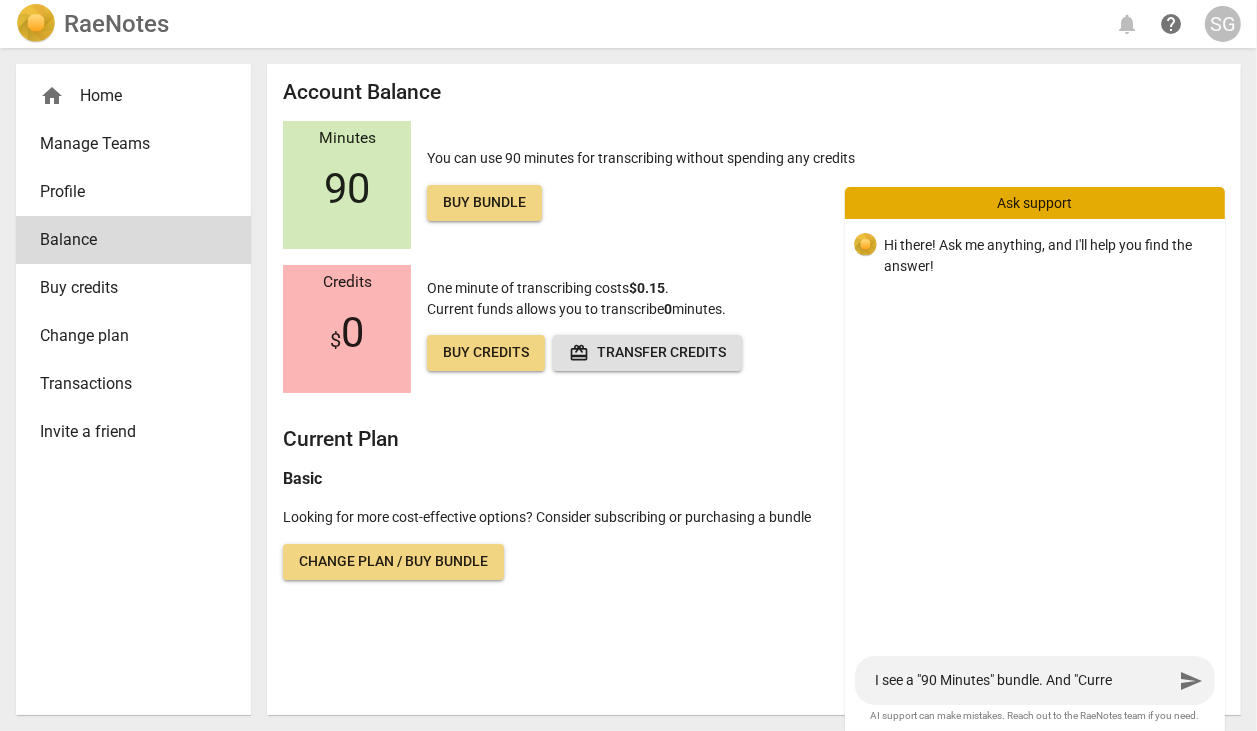type on "I see a "90 Minutes" bundle. And "Curren" 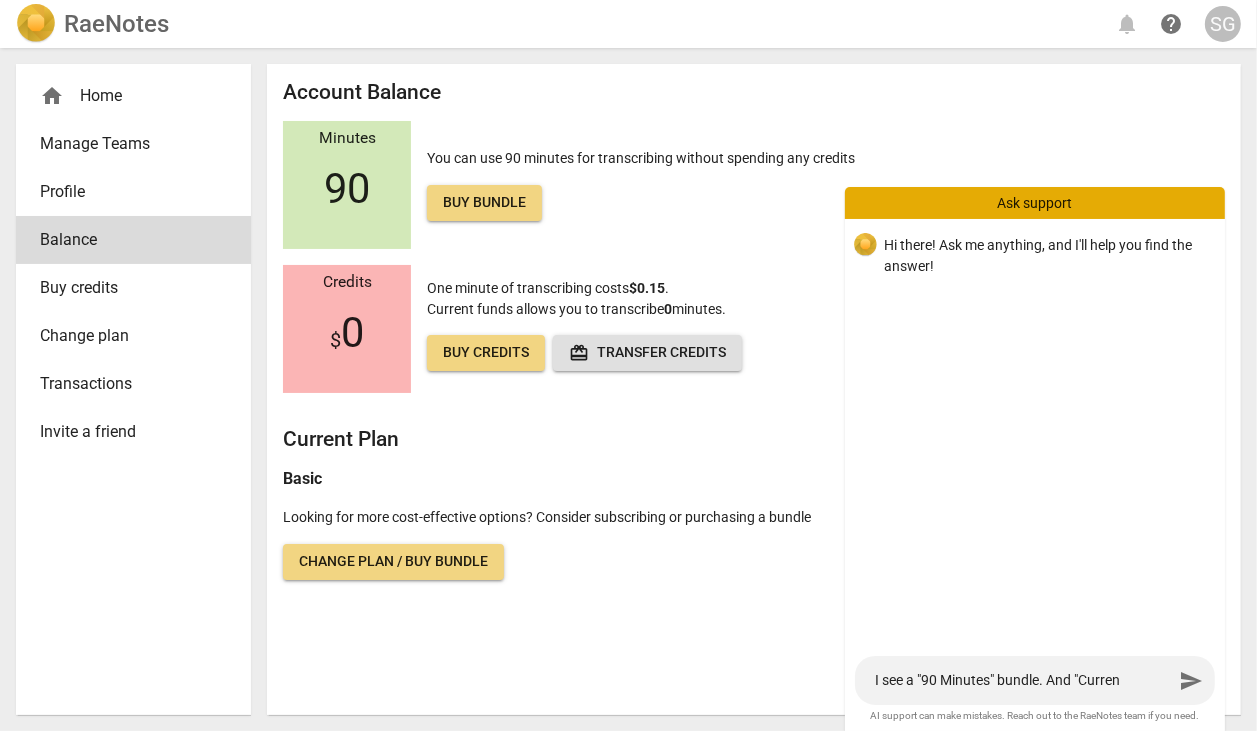 type on "I see a "90 Minutes" bundle. And "Current" 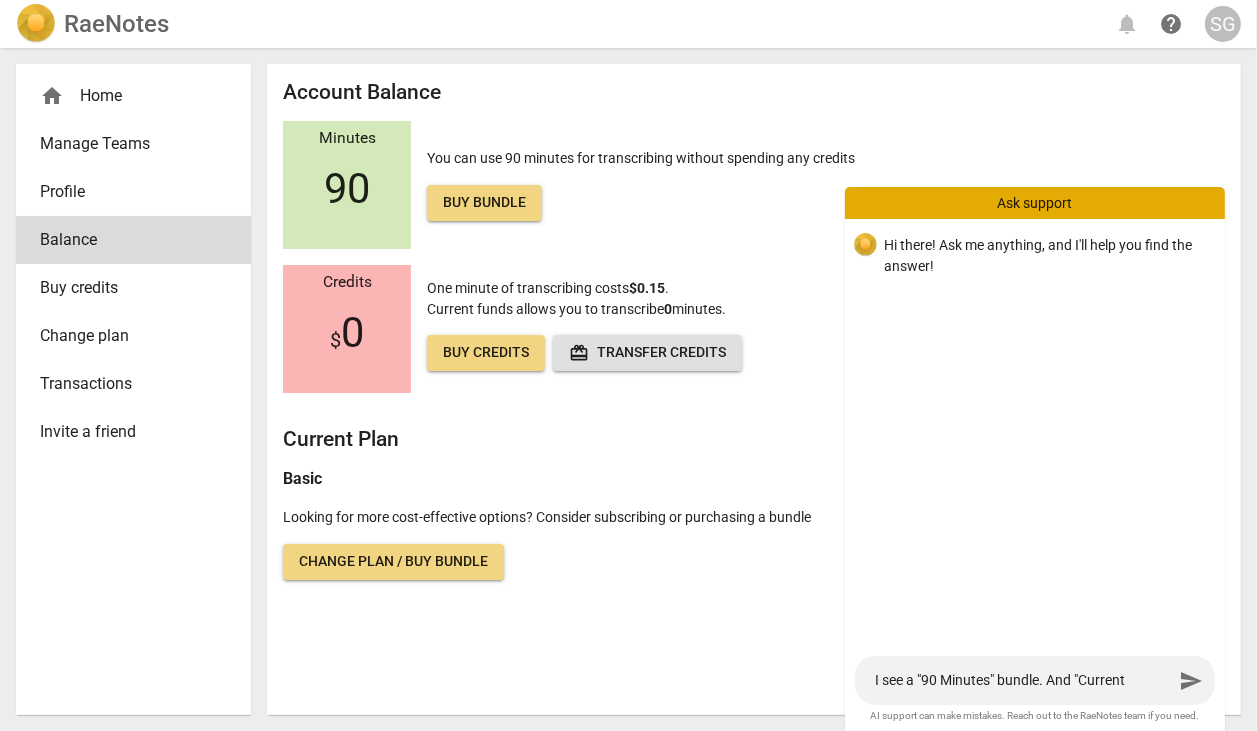 type on "I see a "90 Minutes" bundle. And "Current" 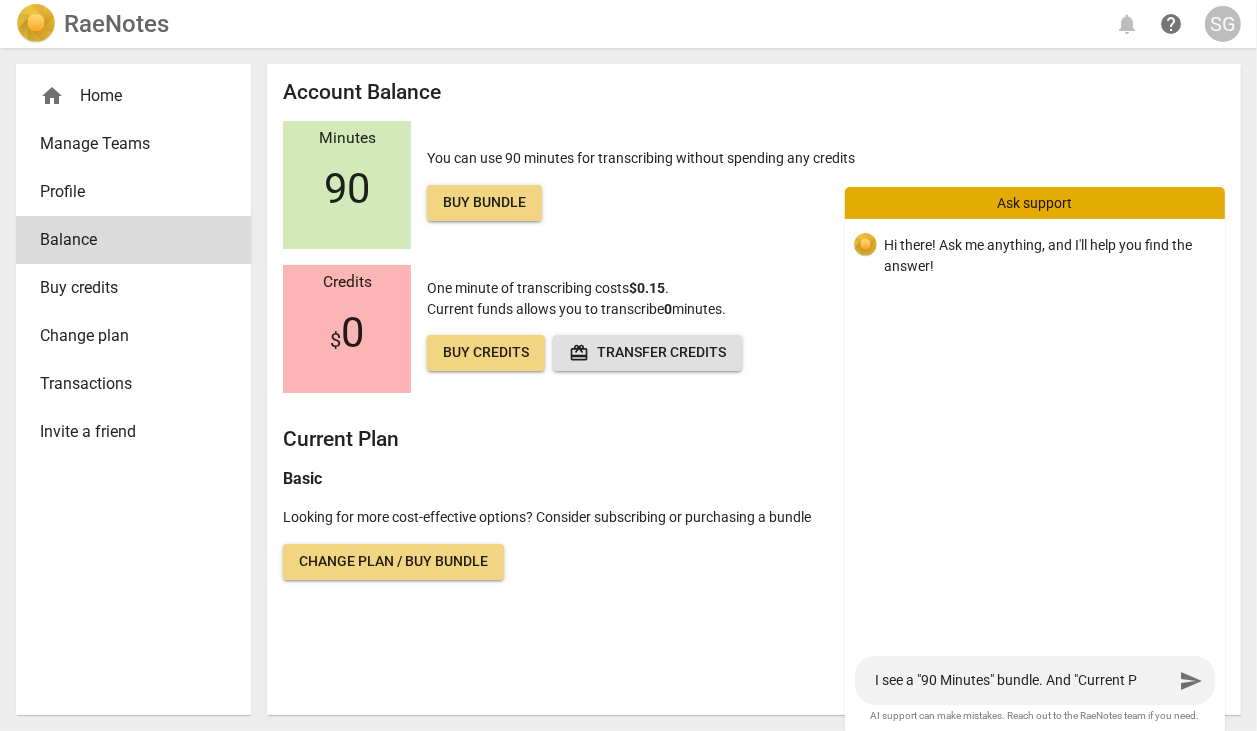 type on "I see a "90 Minutes" bundle. And "Current Pl" 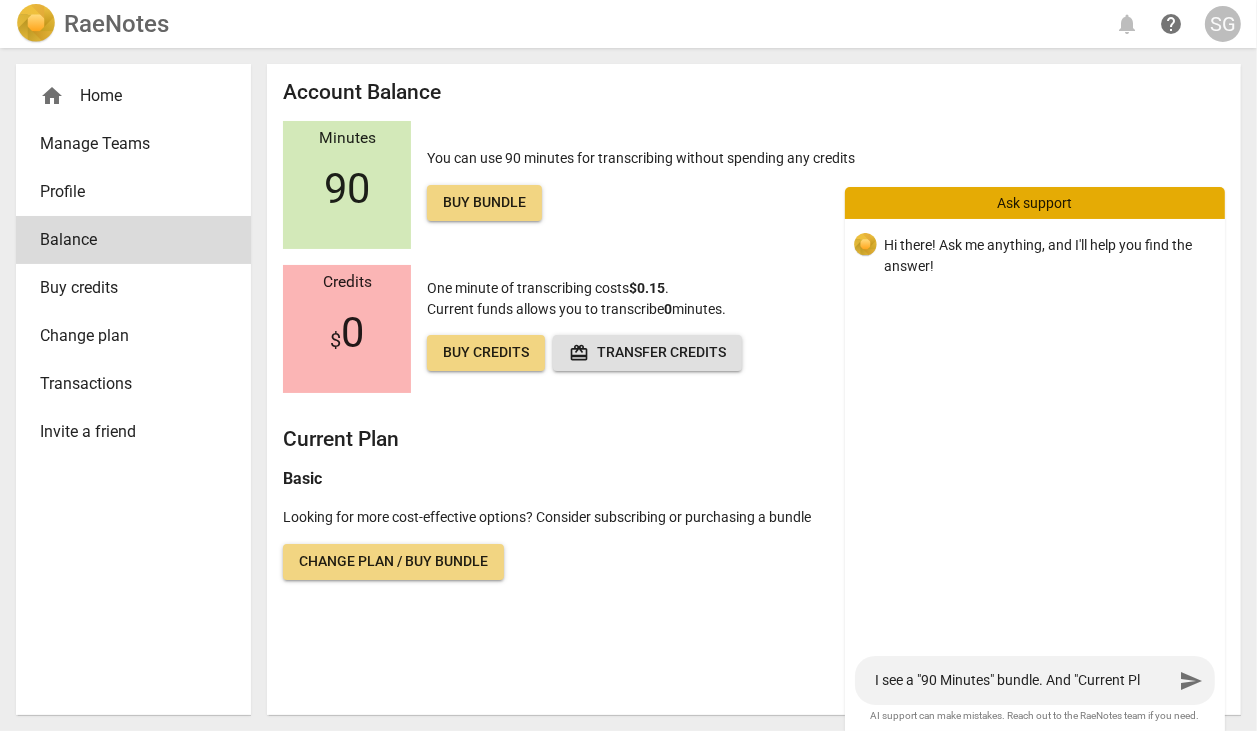 type on "I see a "90 Minutes" bundle. And "Current Pla" 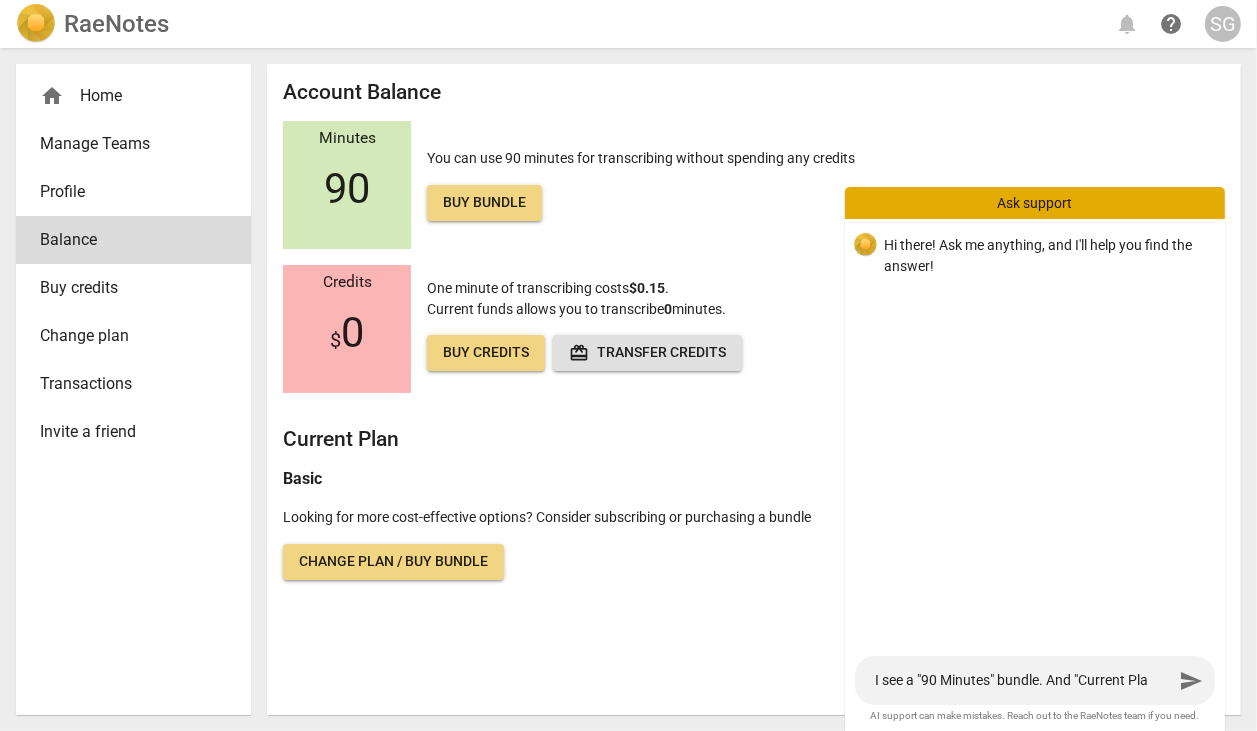 type on "I see a "90 Minutes" bundle. And "Current Plan" 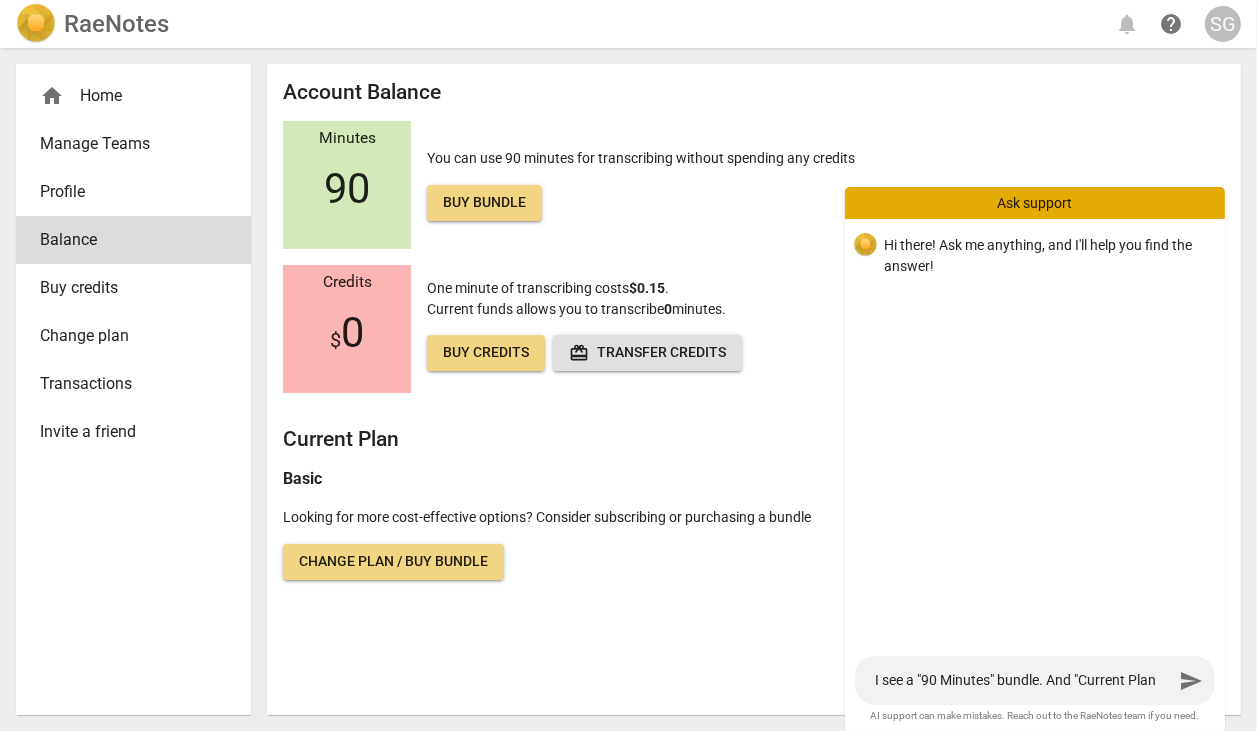 type on "I see a "90 Minutes" bundle. And "Current Plan:" 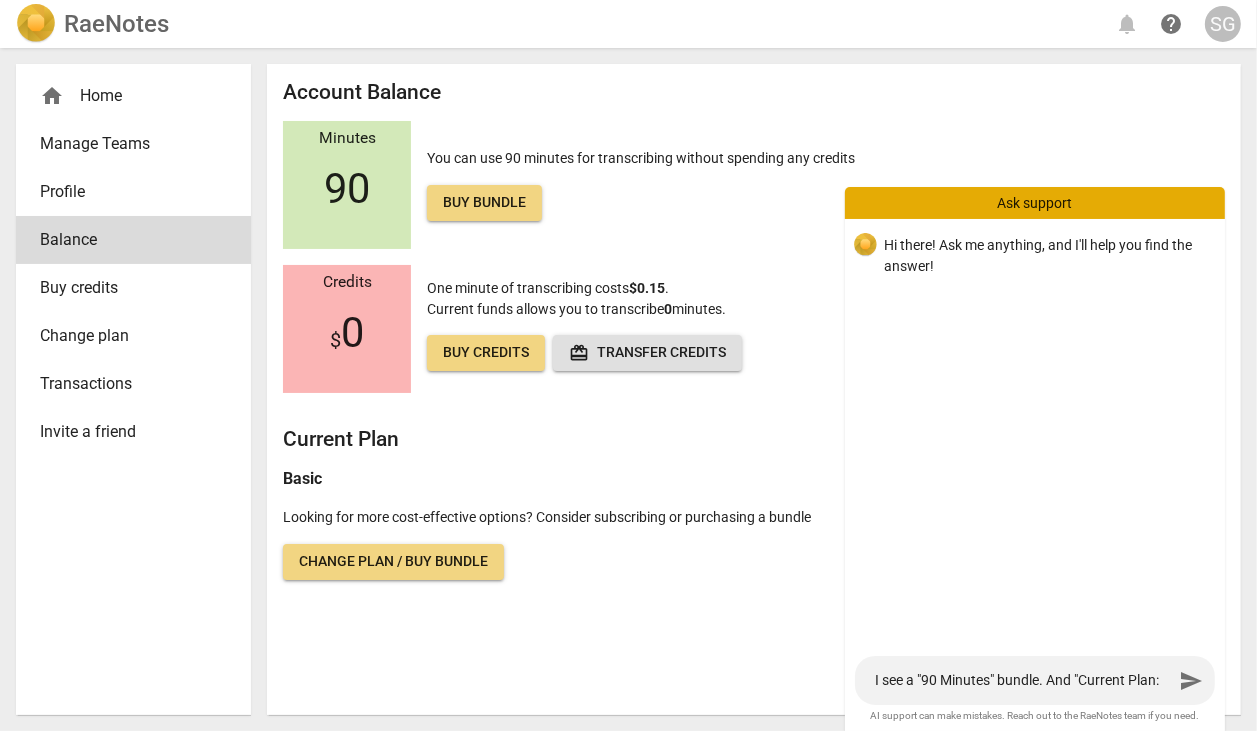 type on "I see a "90 Minutes" bundle. And "Current Plan:" 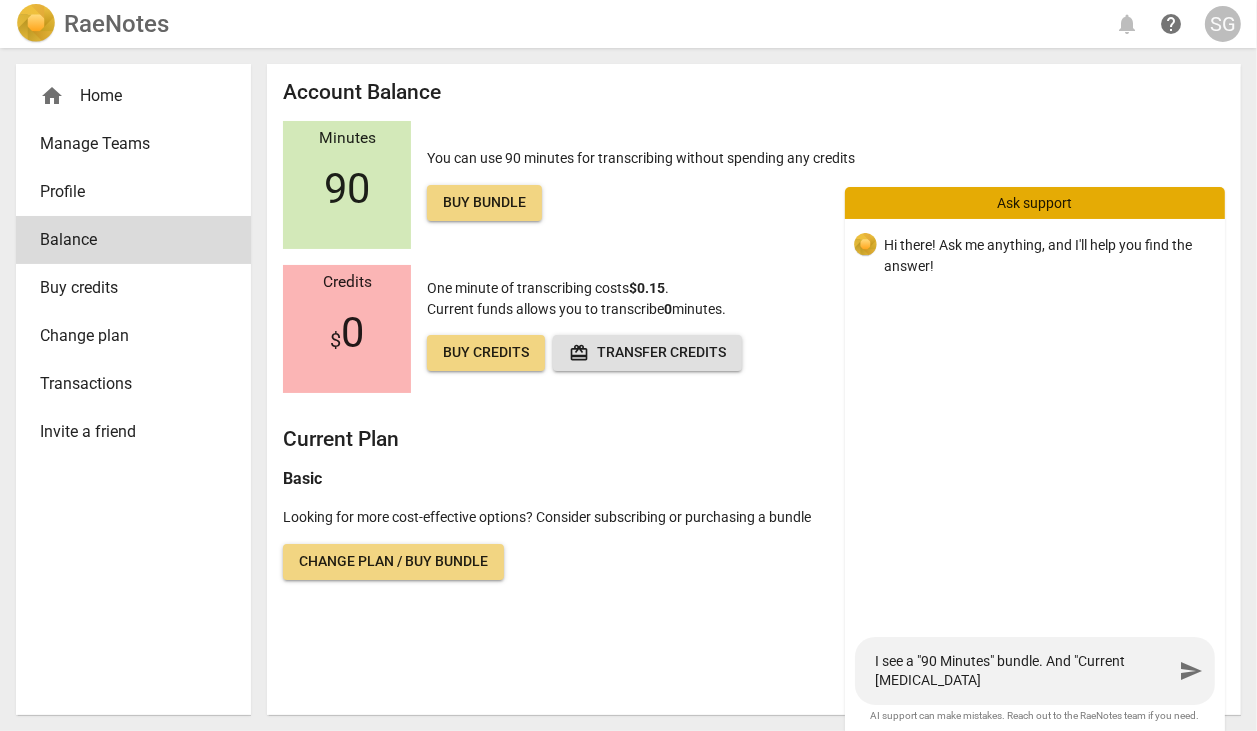 type on "I see a "90 Minutes" bundle. And "Current Plan:  Ba" 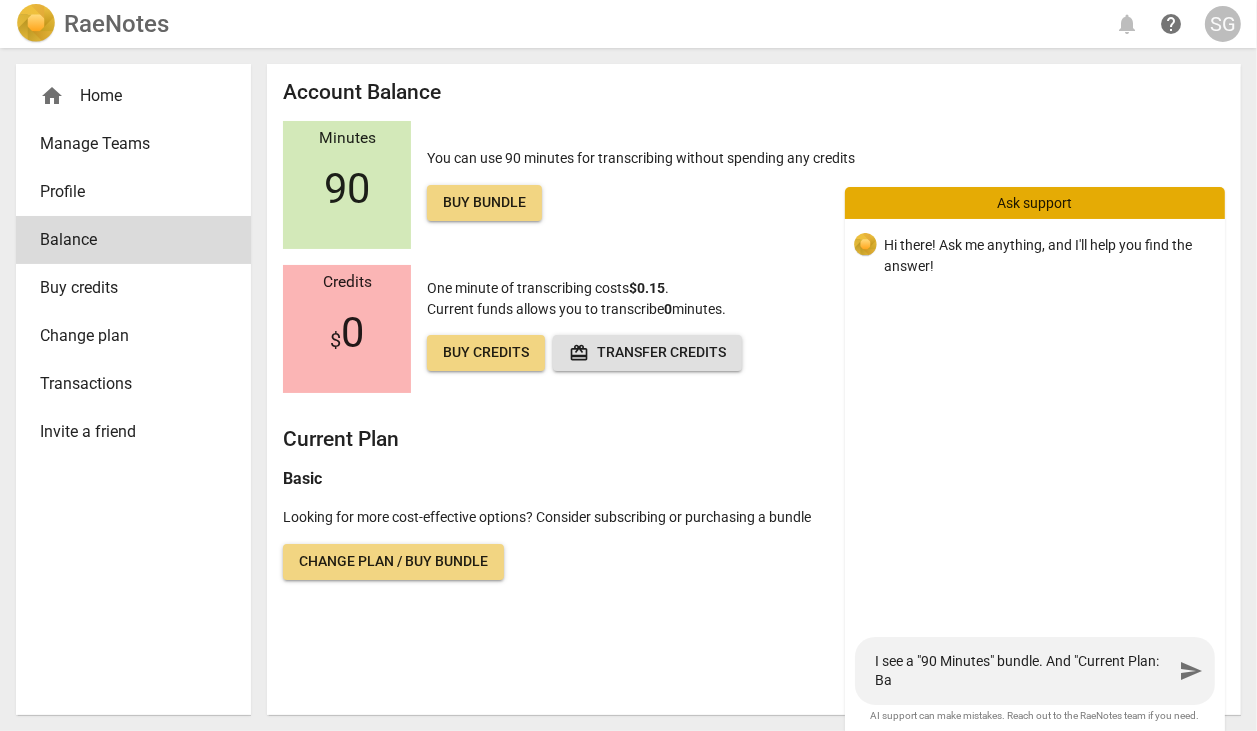 type on "I see a "90 Minutes" bundle. And "Current Plan:  Bas" 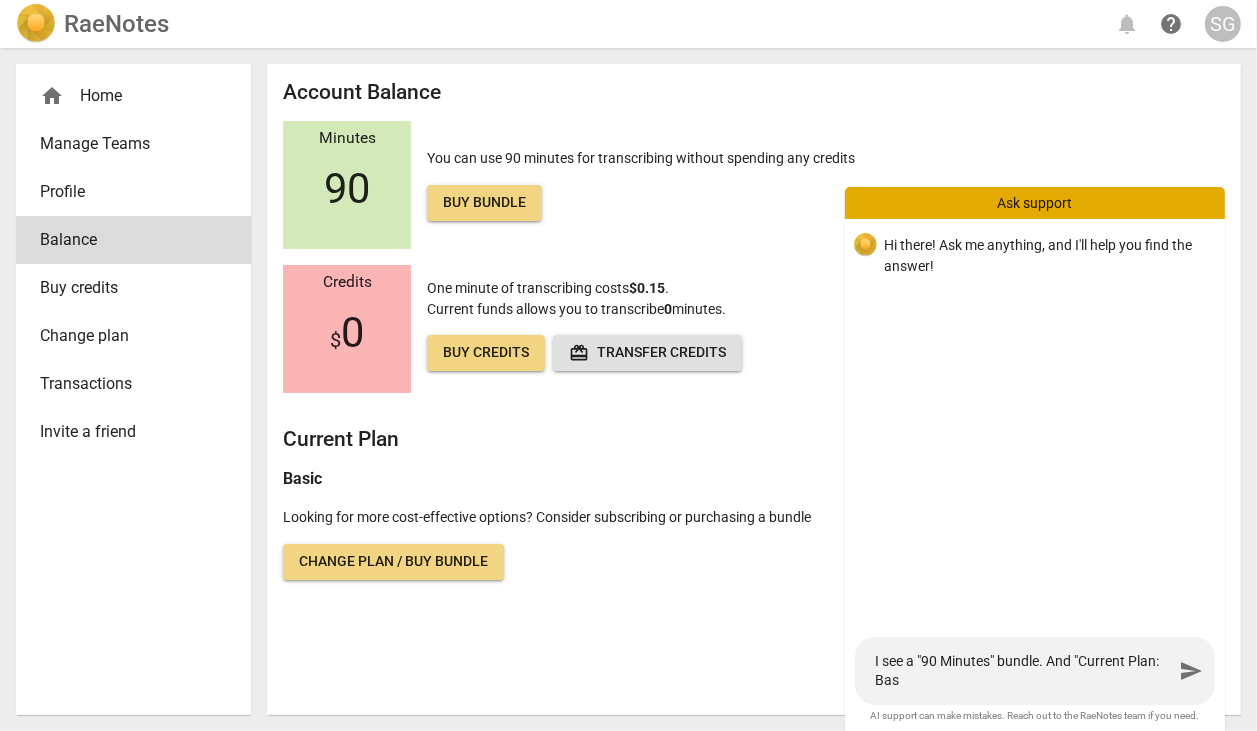 type on "I see a "90 Minutes" bundle. And "Current Plan:  Basi" 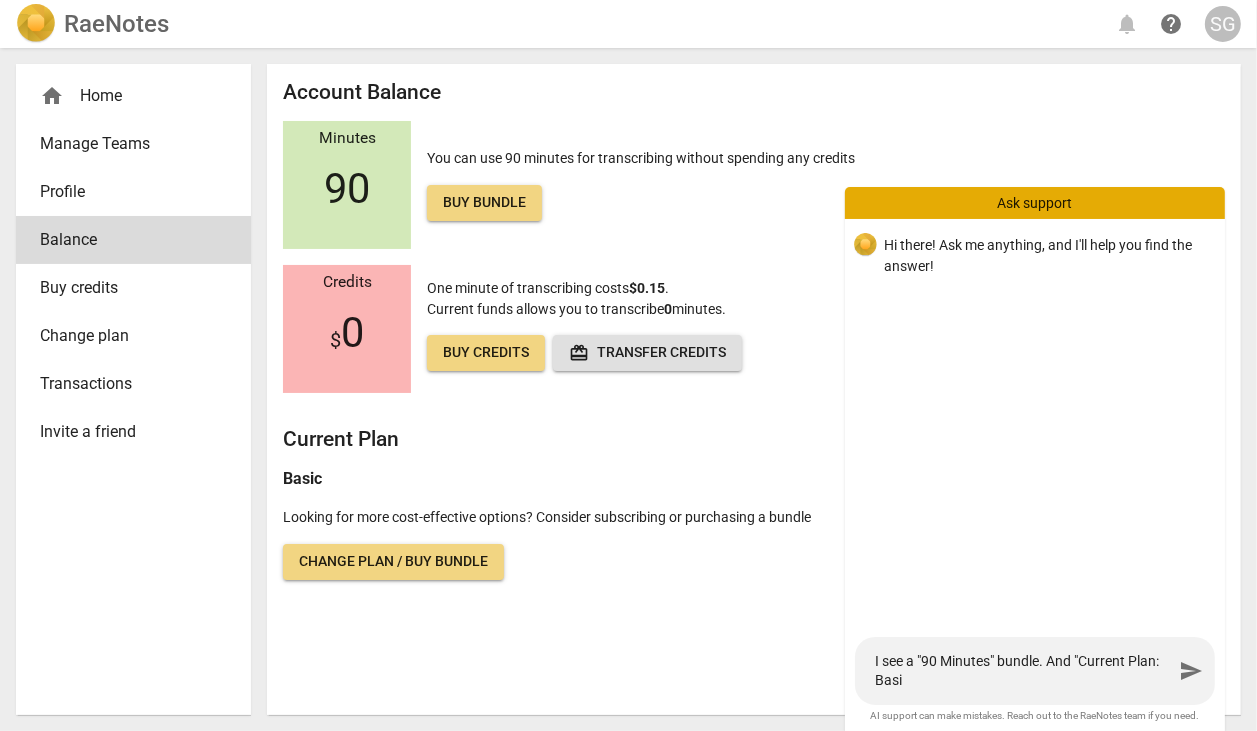type on "I see a "90 Minutes" bundle. And "Current Plan:  Basic" 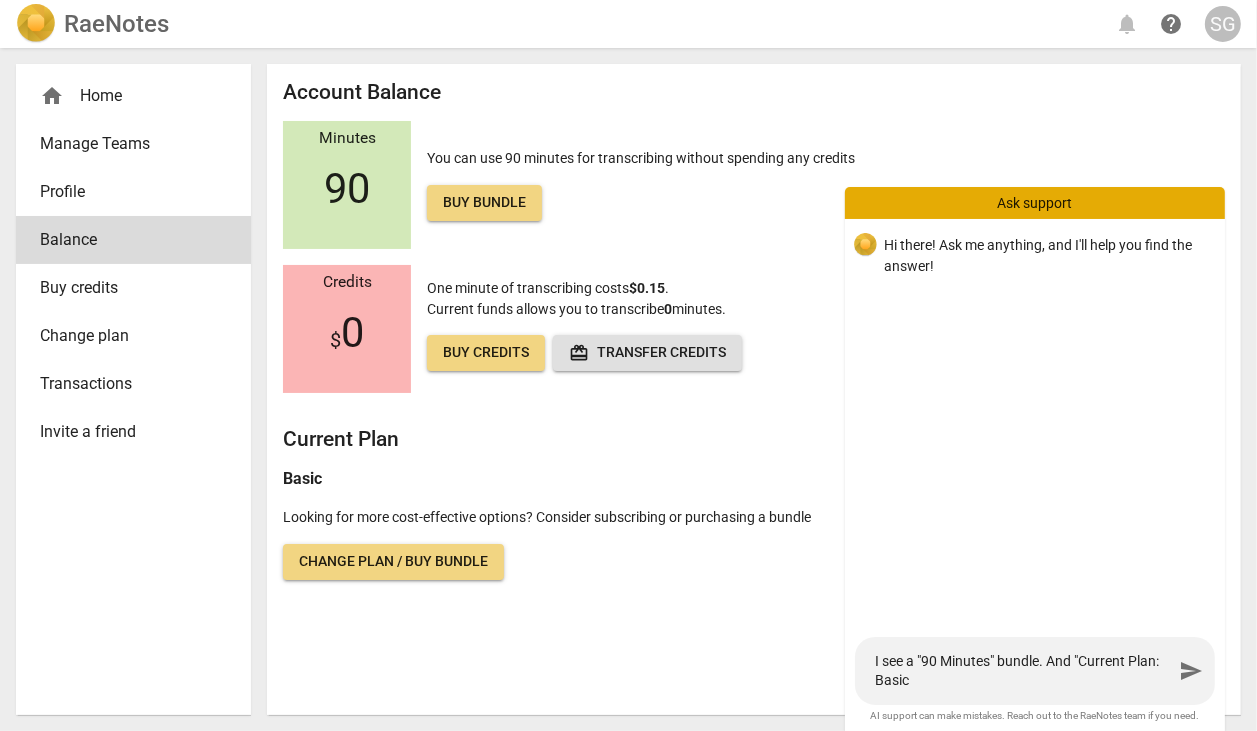 type on "I see a "90 Minutes" bundle. And "Current Plan:  Basic"" 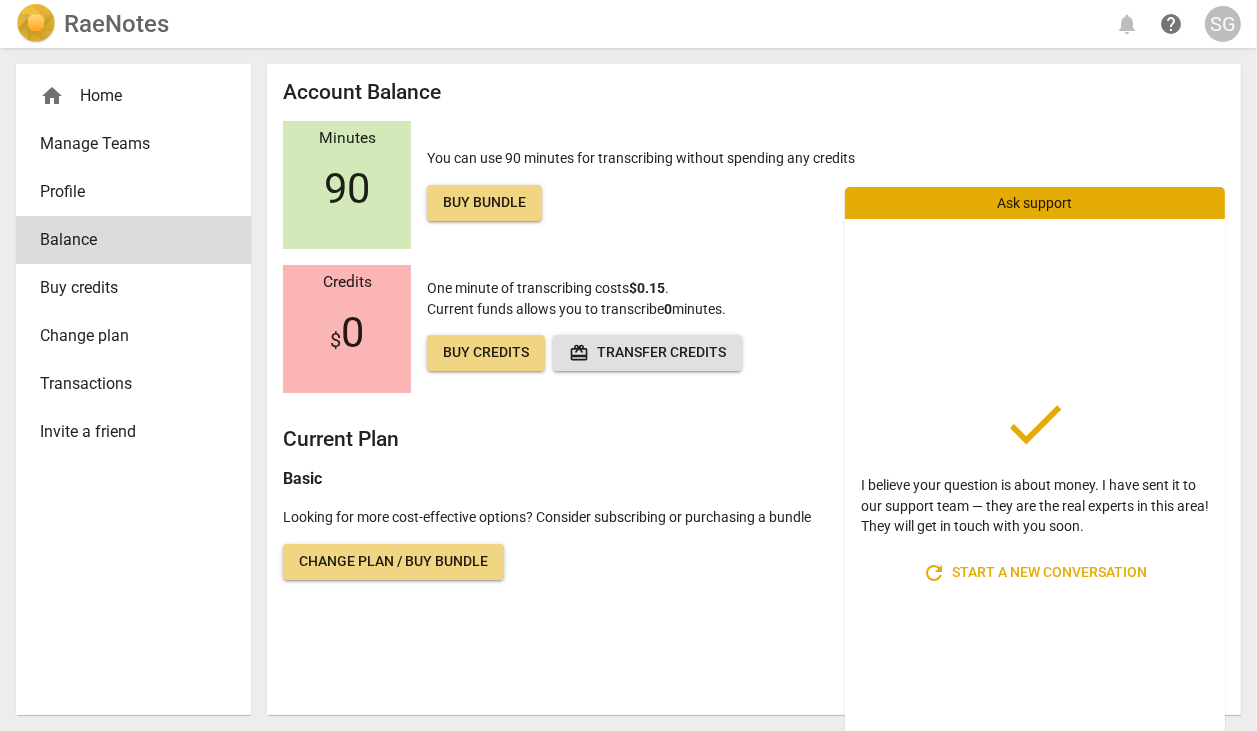 click on "done" at bounding box center [1035, 424] 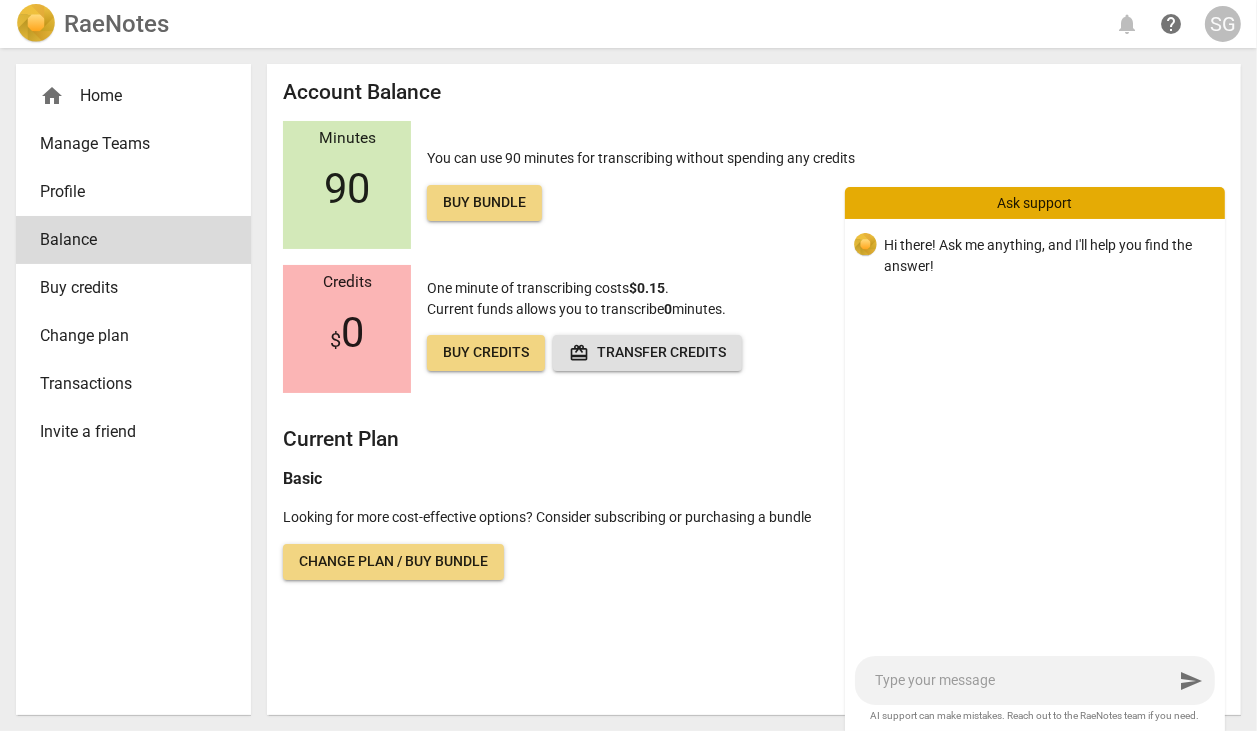 click at bounding box center [1024, 680] 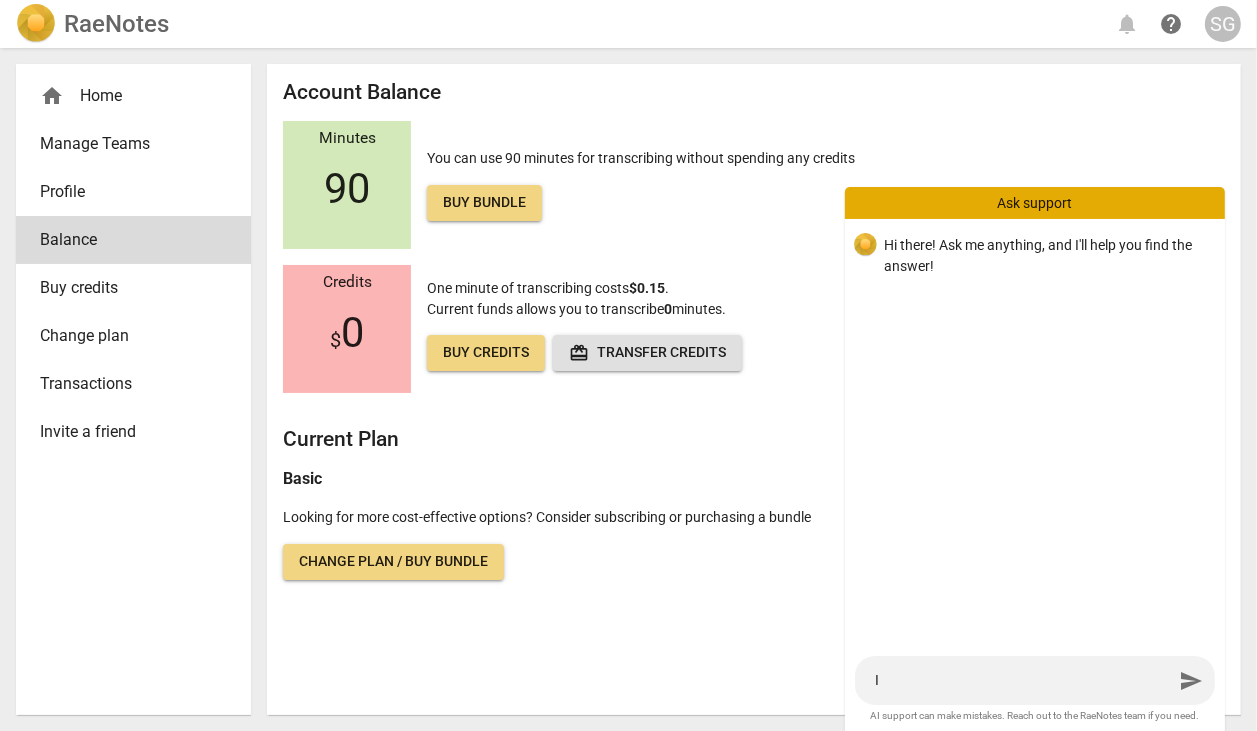 type on "If" 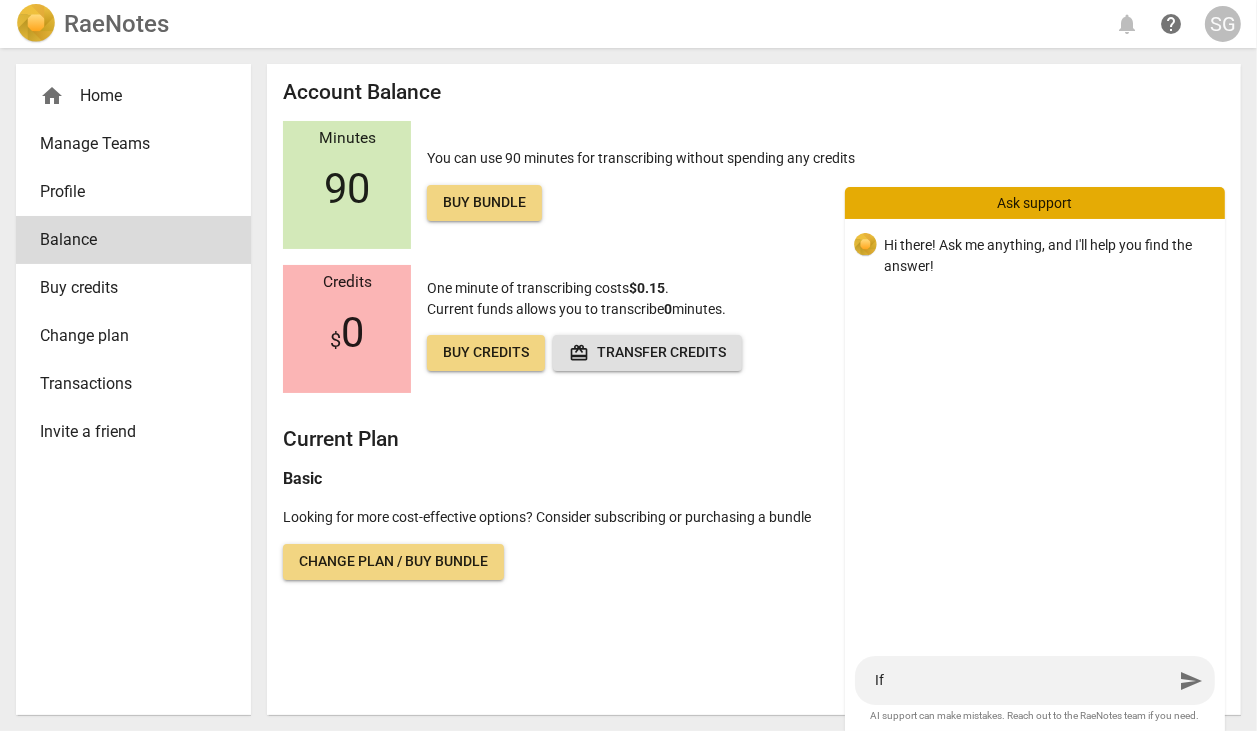 type on "If" 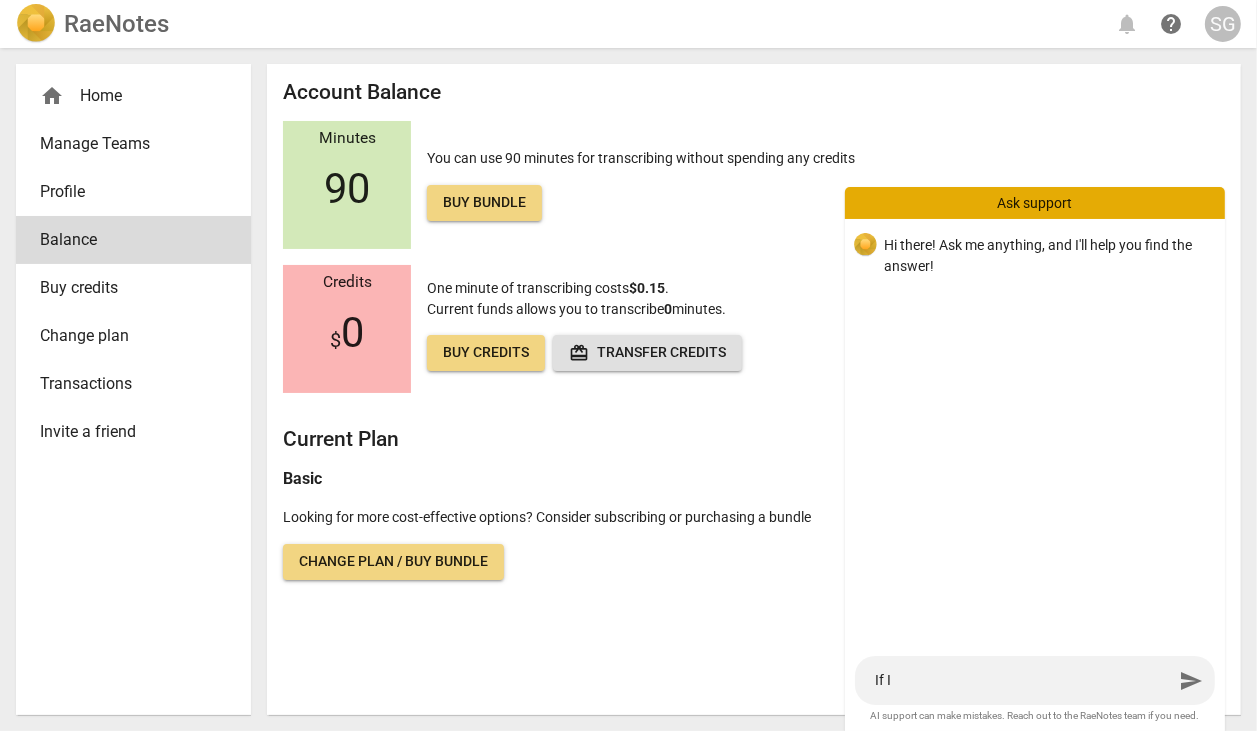 type on "If I" 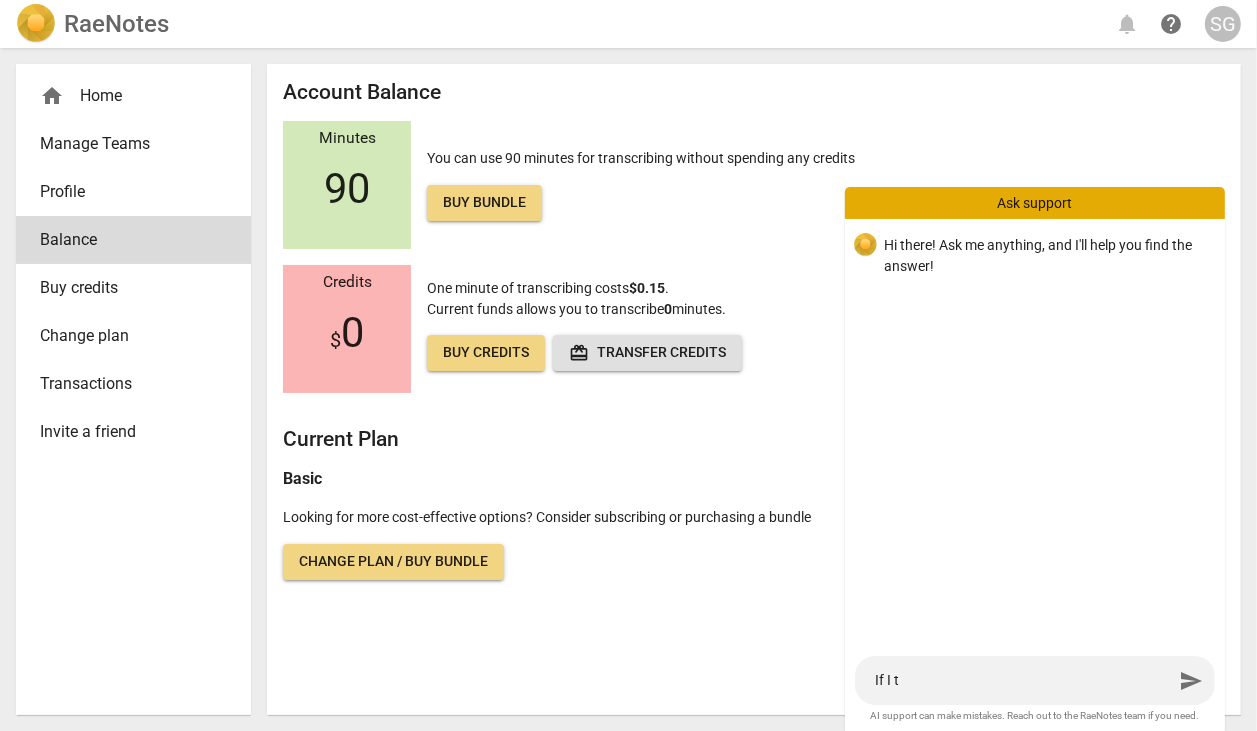 type on "If I tr" 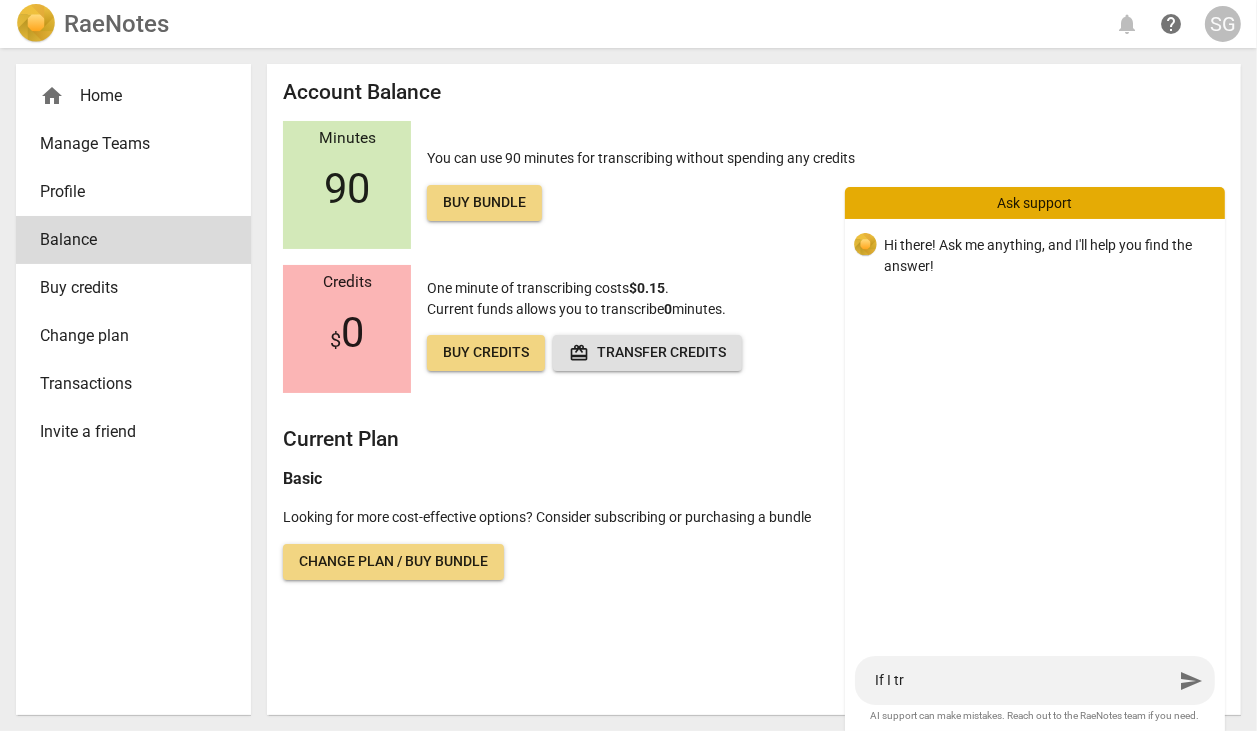 type on "If I tru" 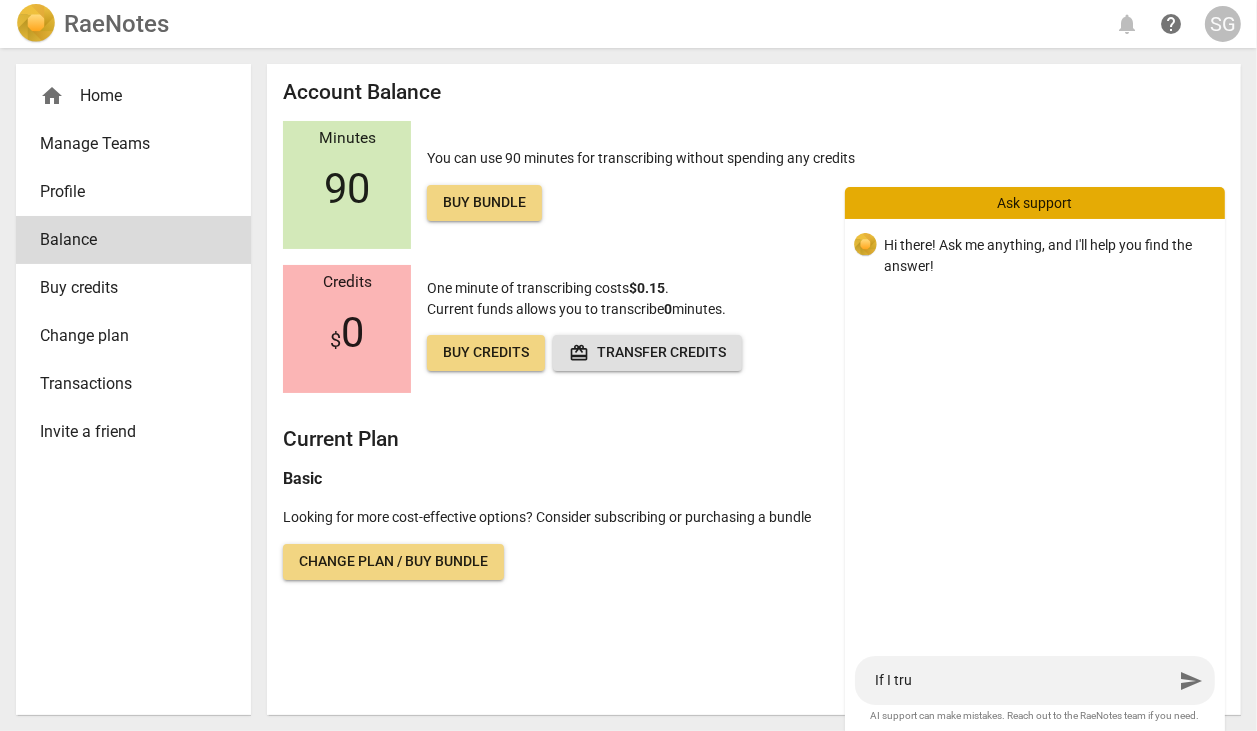 type on "If I trun" 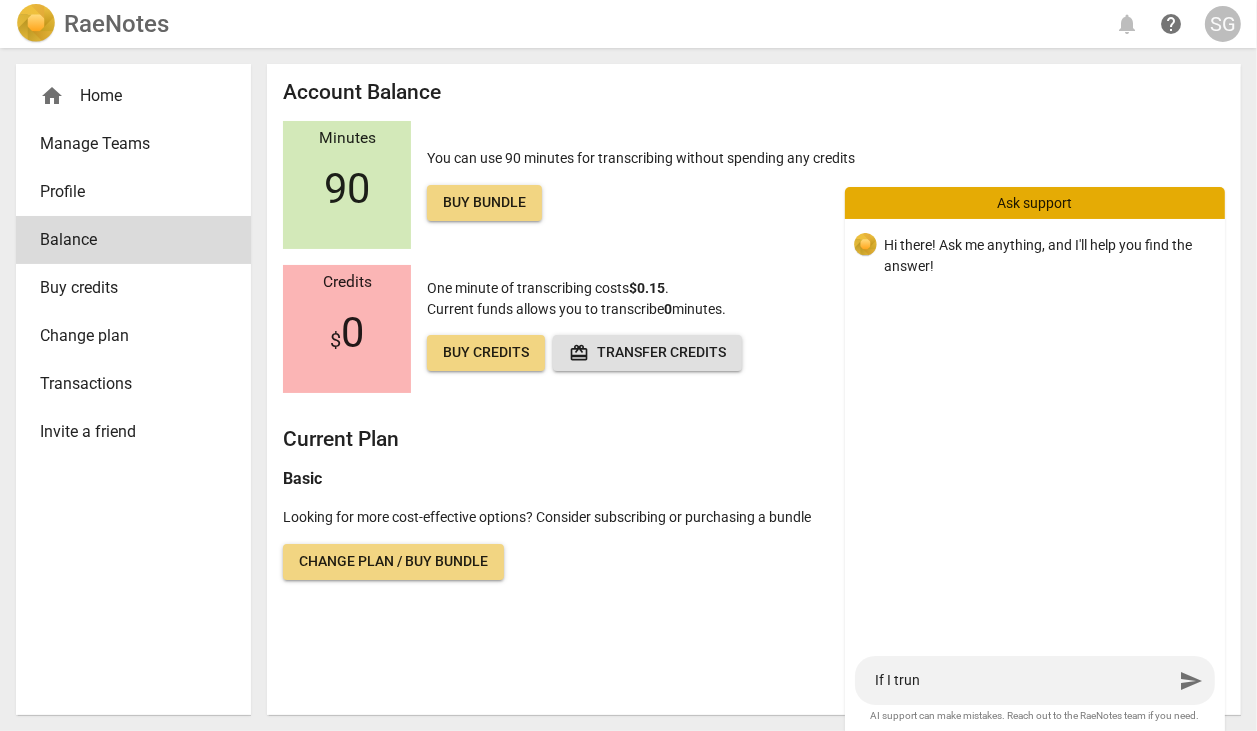 type on "If I trun" 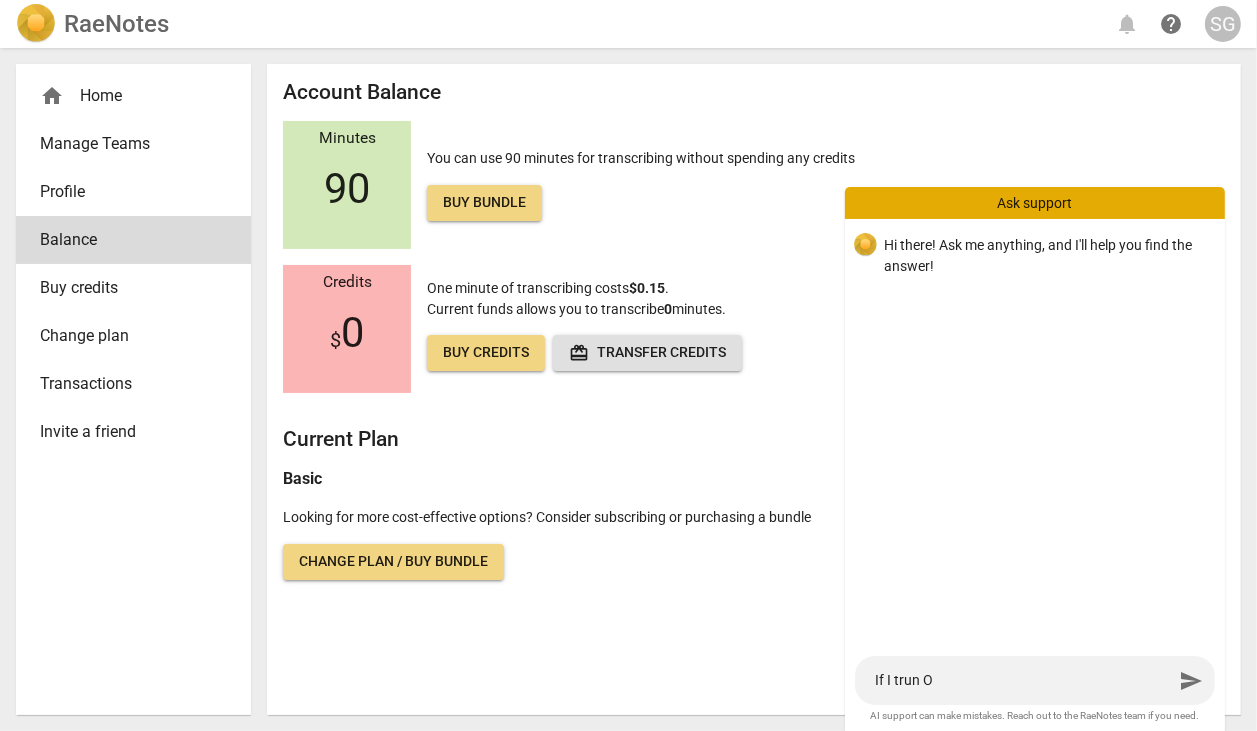 type on "If I trun ON" 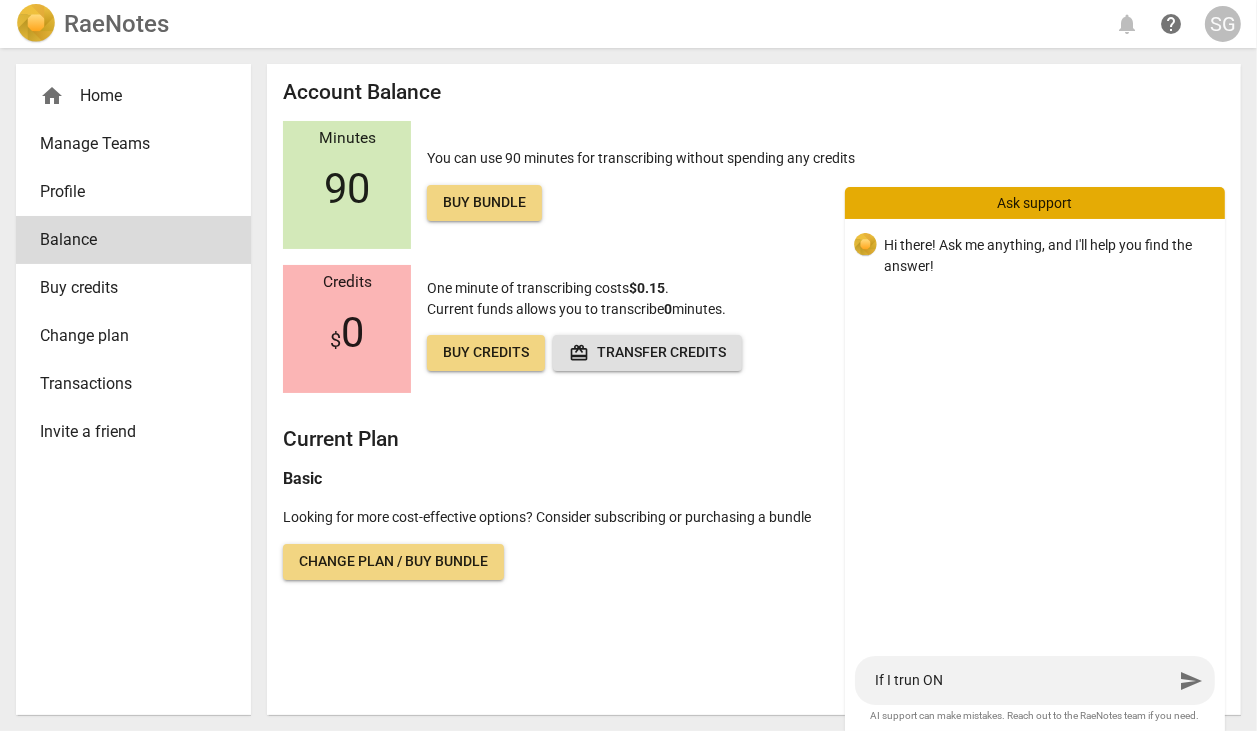 type on "If I trun O" 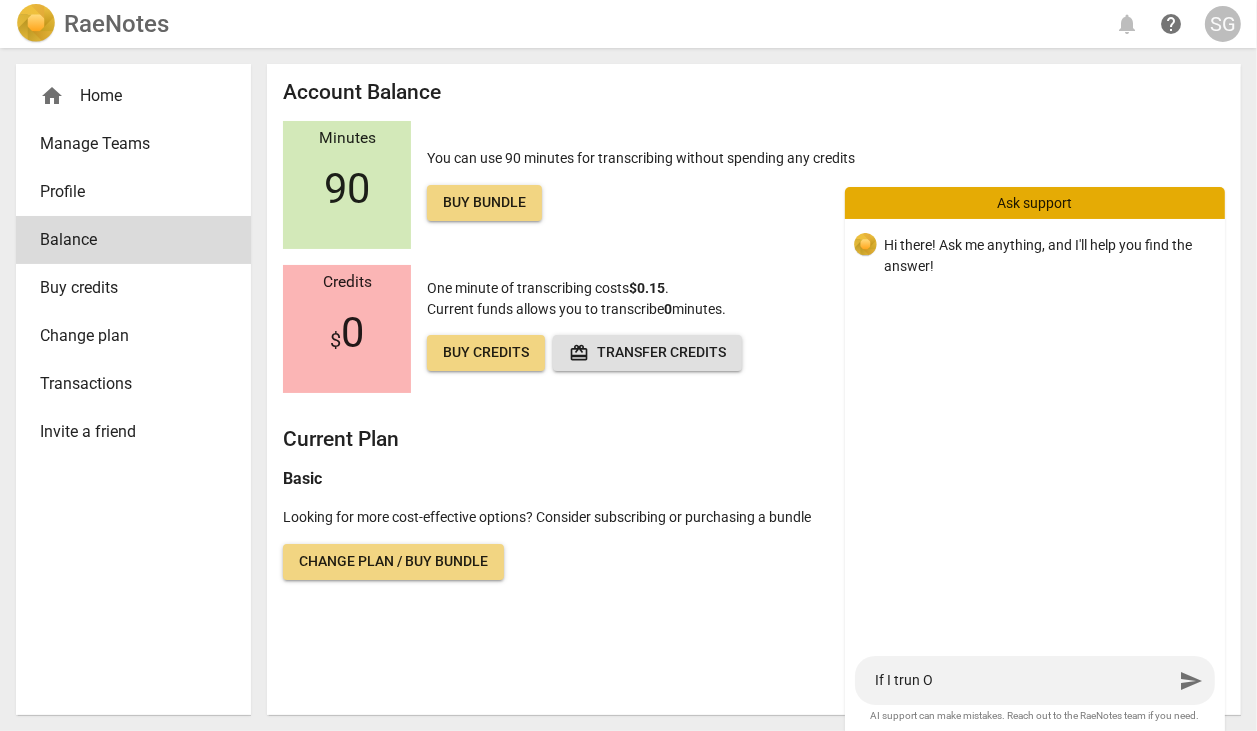 type on "If I trun" 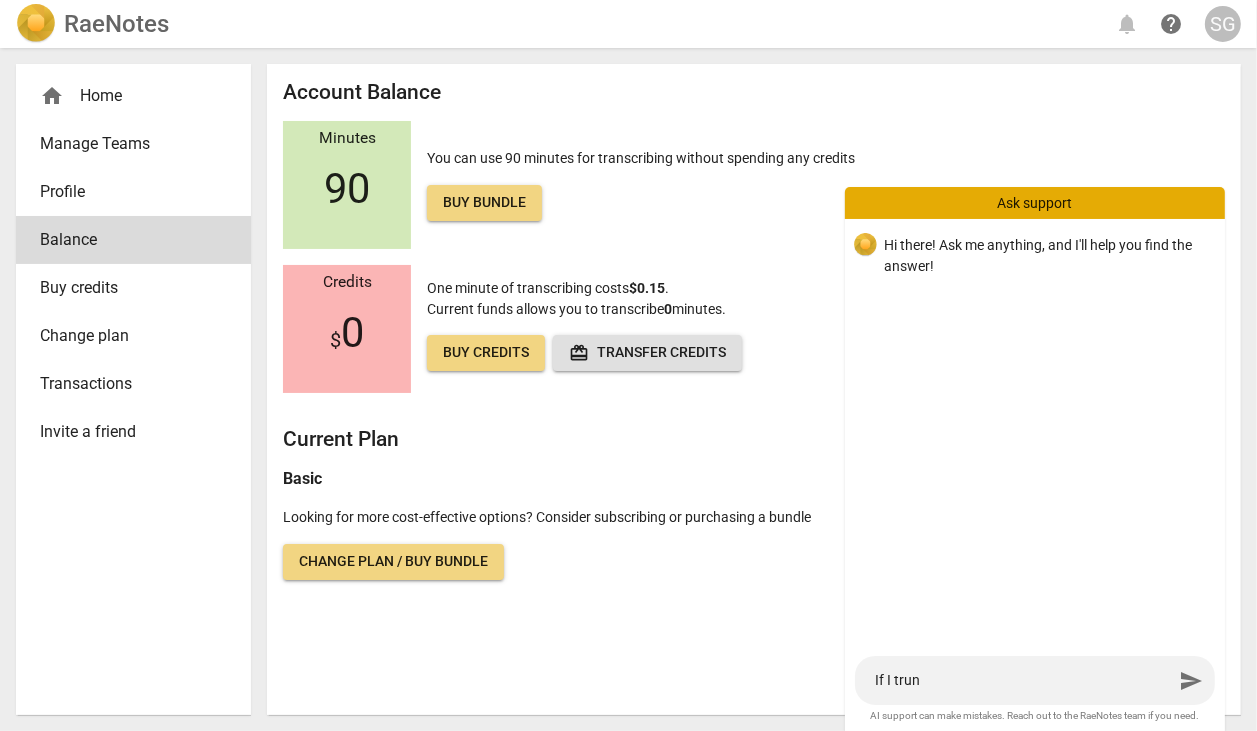 type on "If I trun" 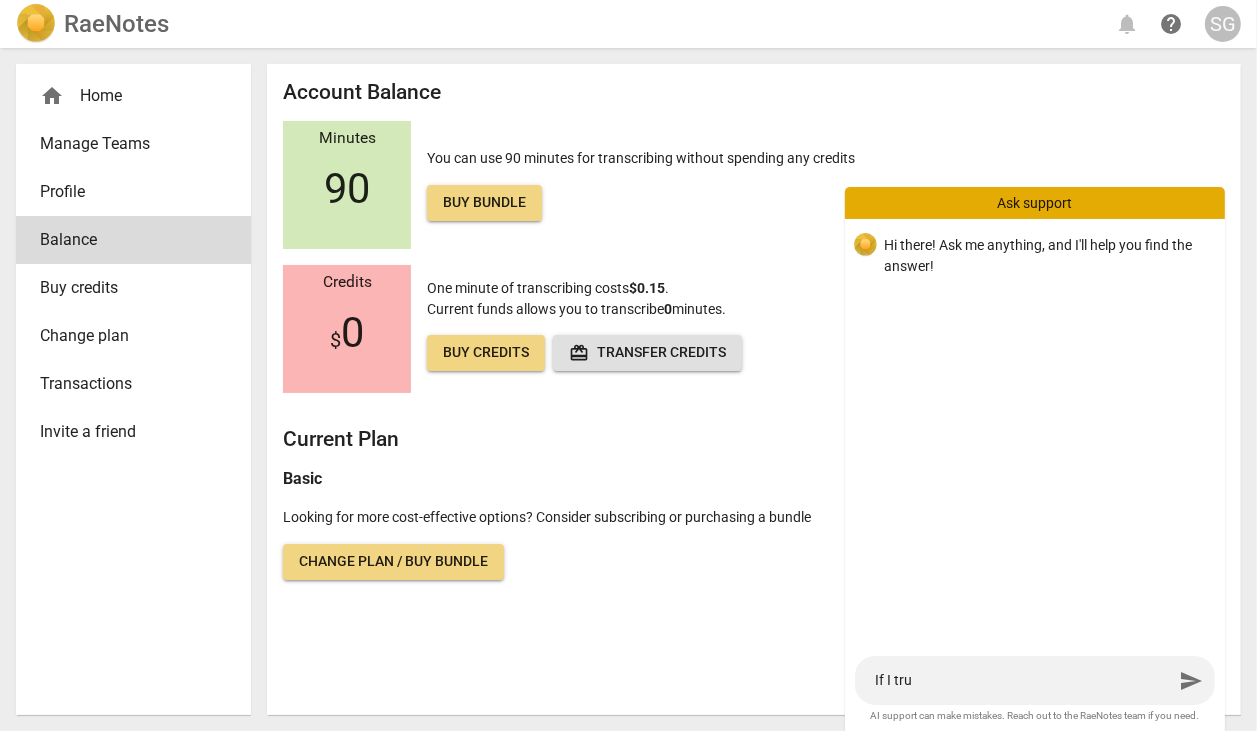 type on "If I tr" 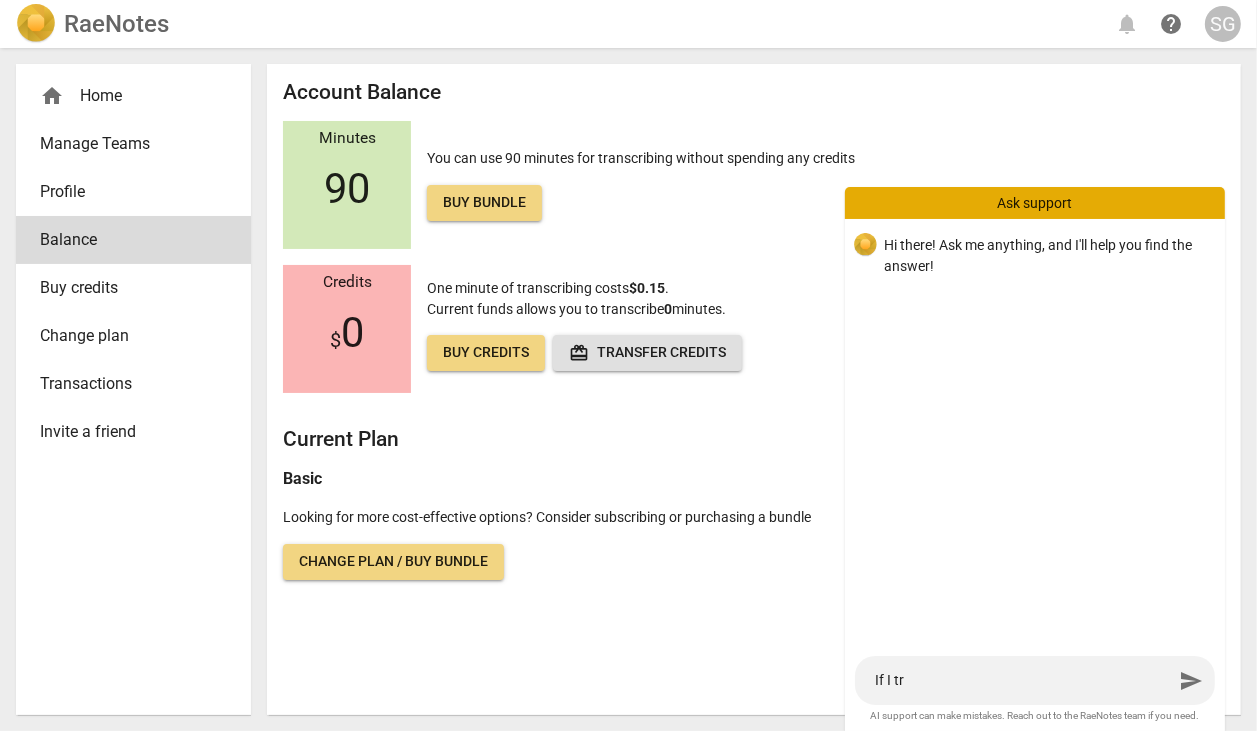 type on "If I t" 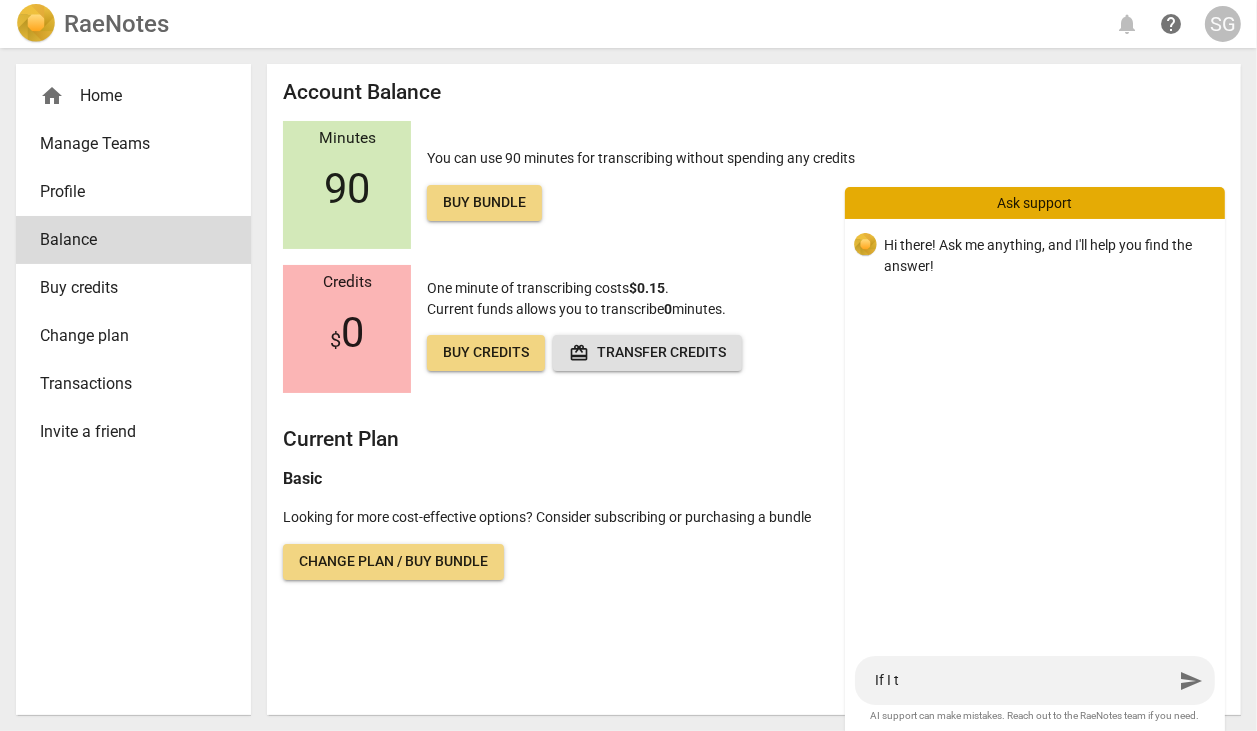 type on "If I tu" 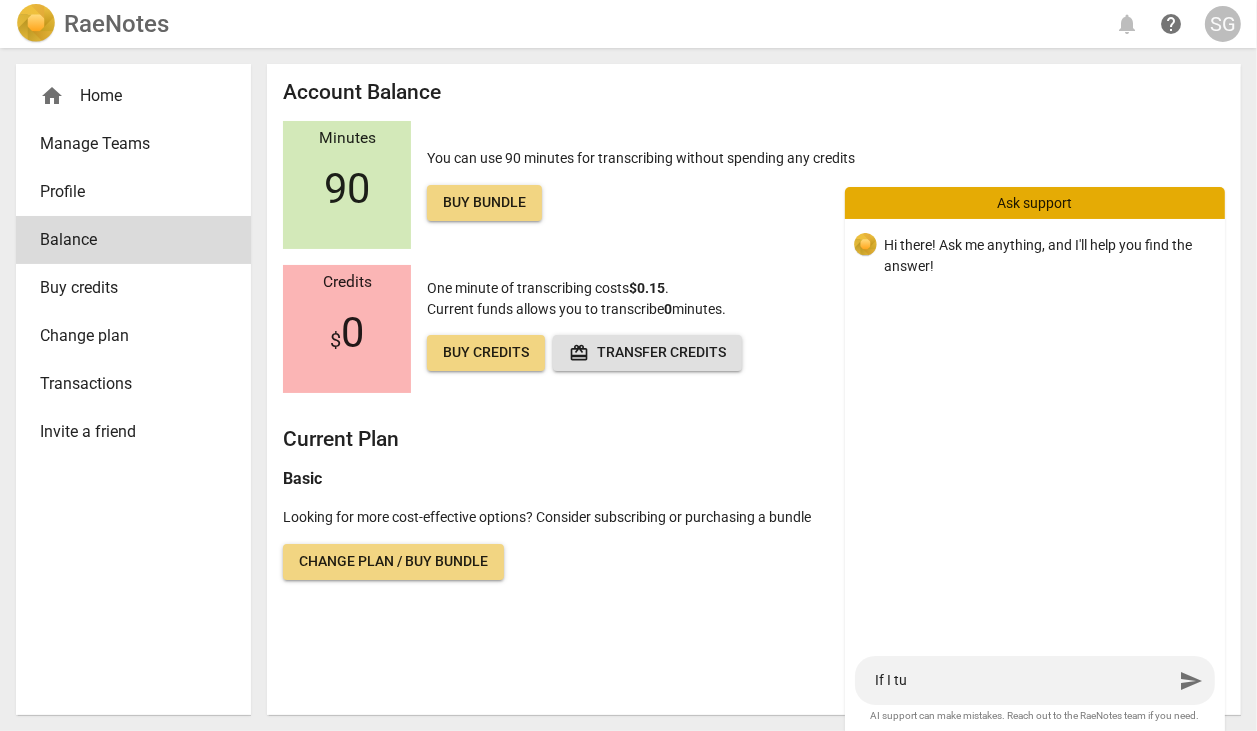 type on "If I tur" 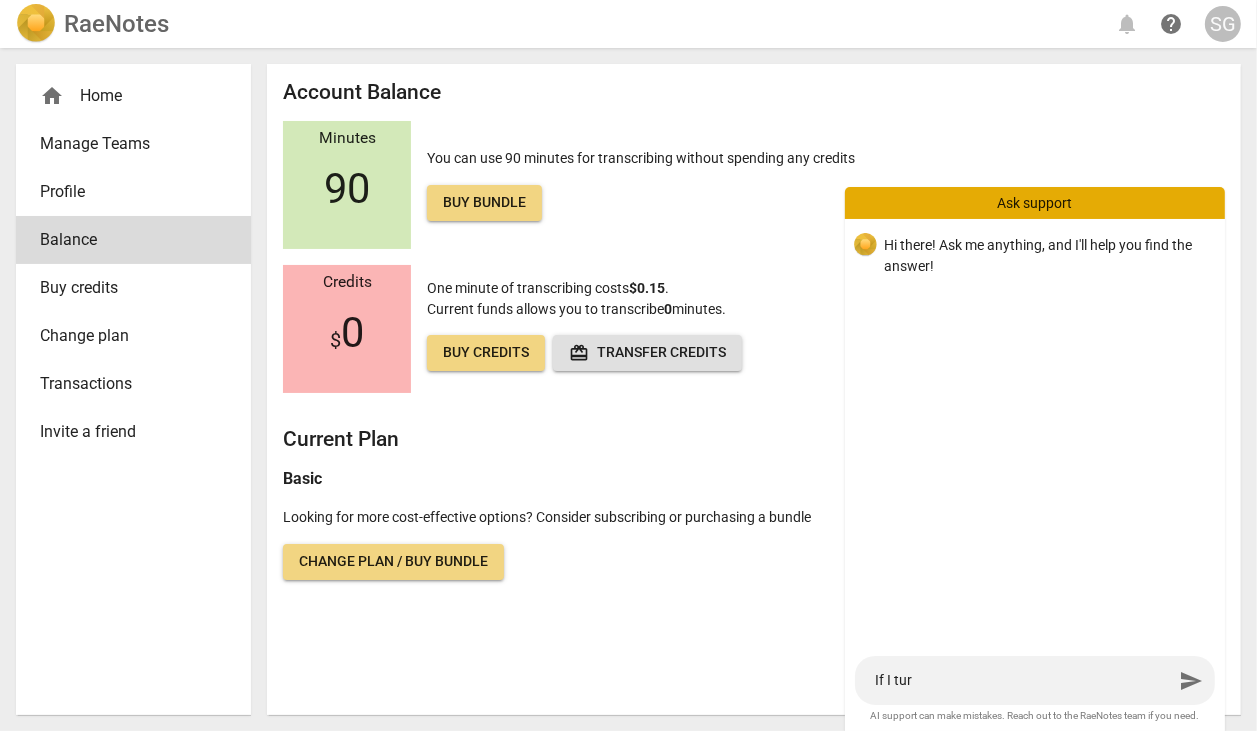 type on "If I turn" 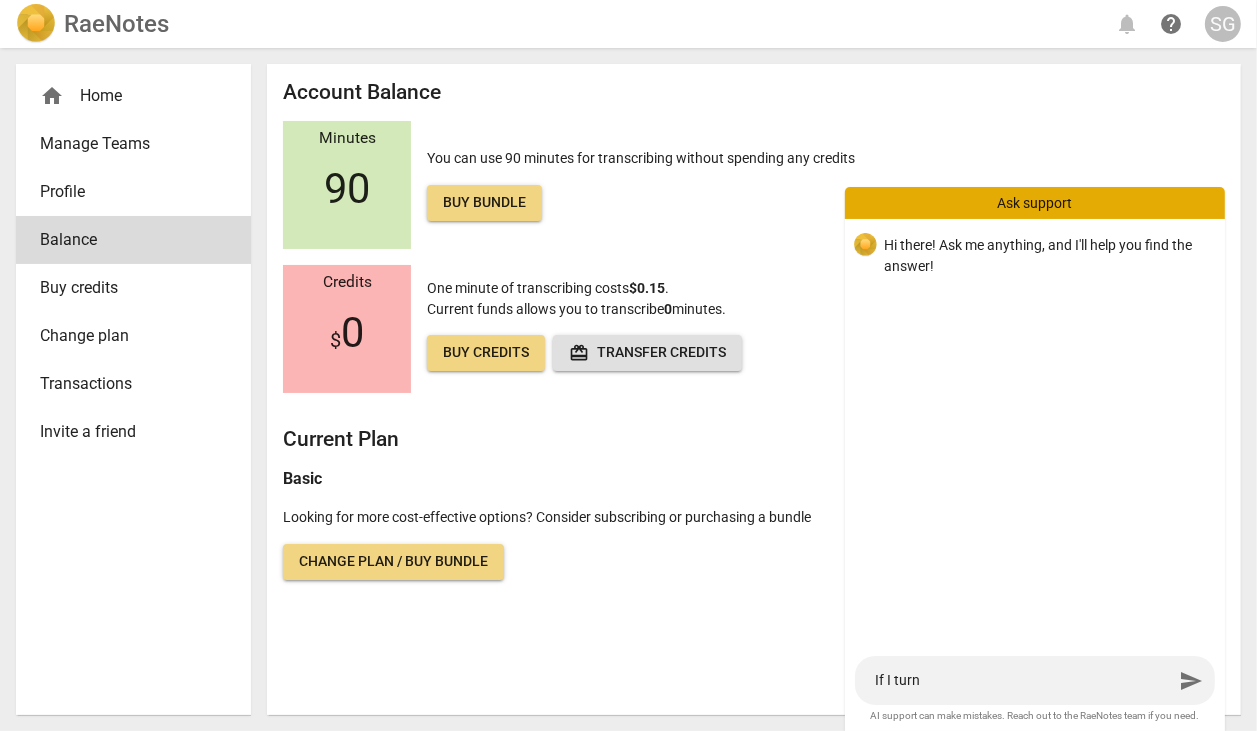 type on "If I turn" 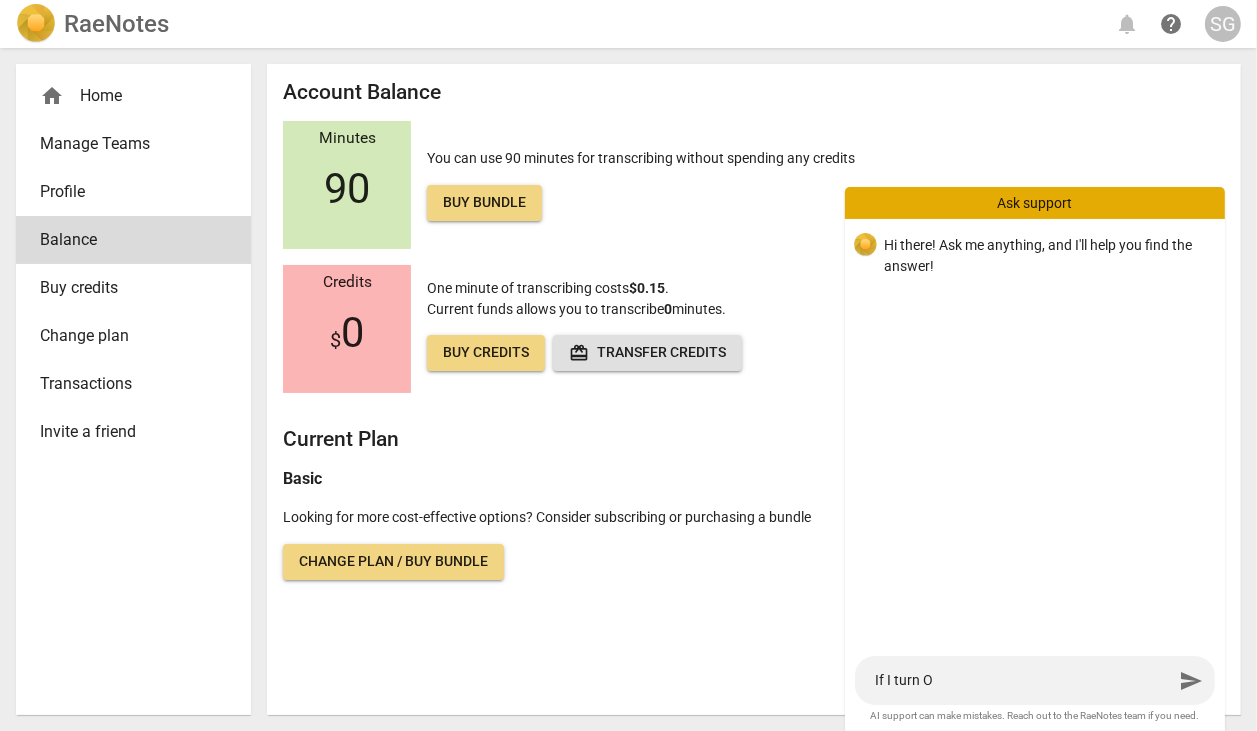 type on "If I turn ON" 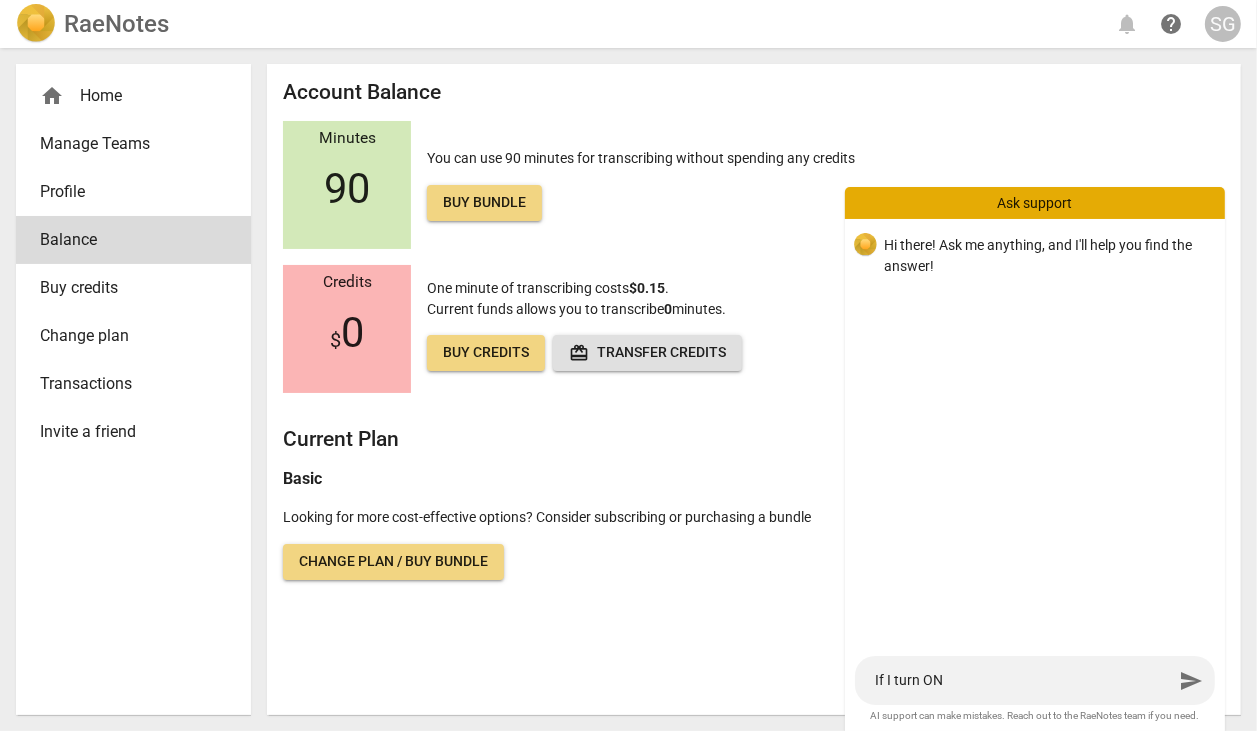 type on "If I turn ON" 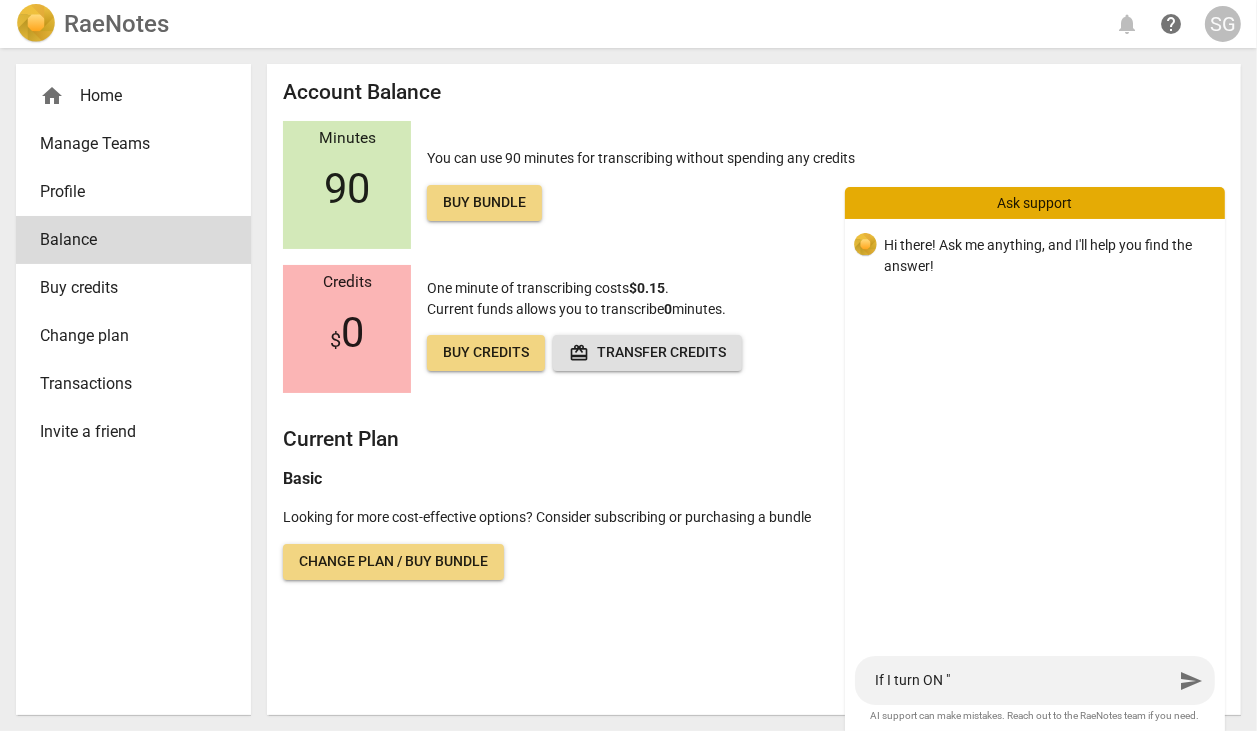 type on "If I turn ON "9" 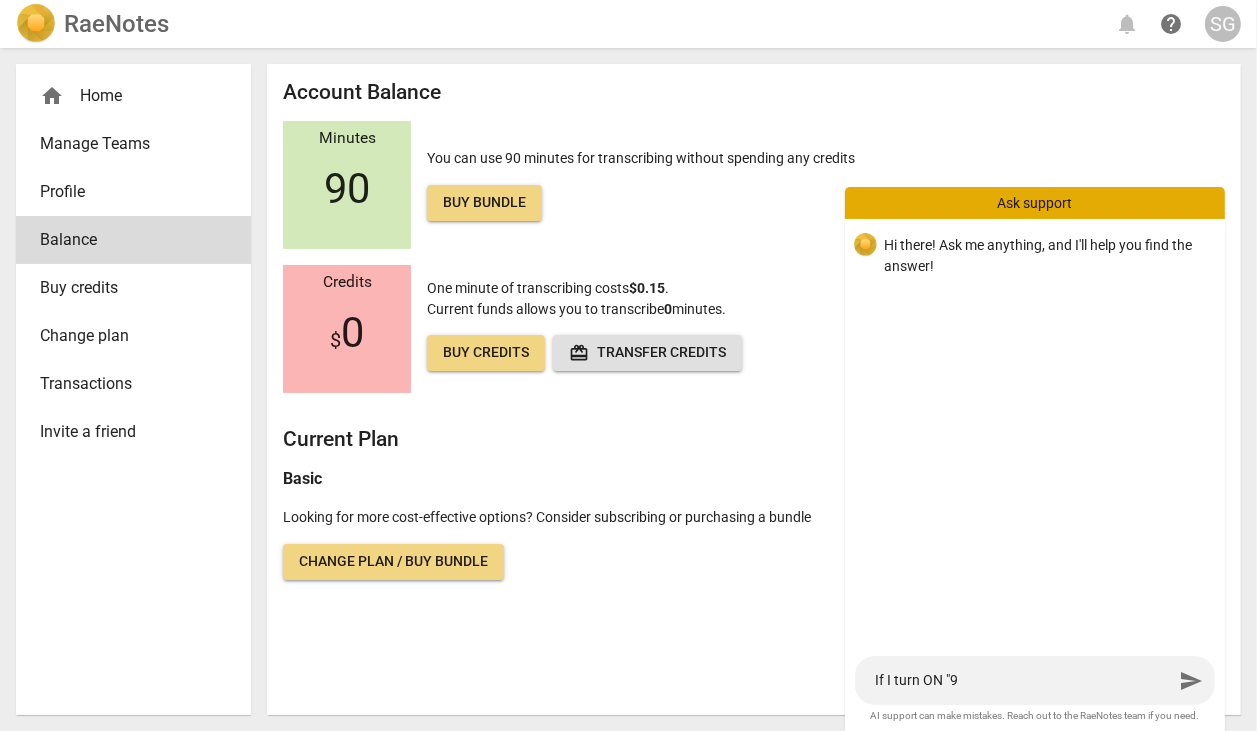 type on "If I turn ON "90" 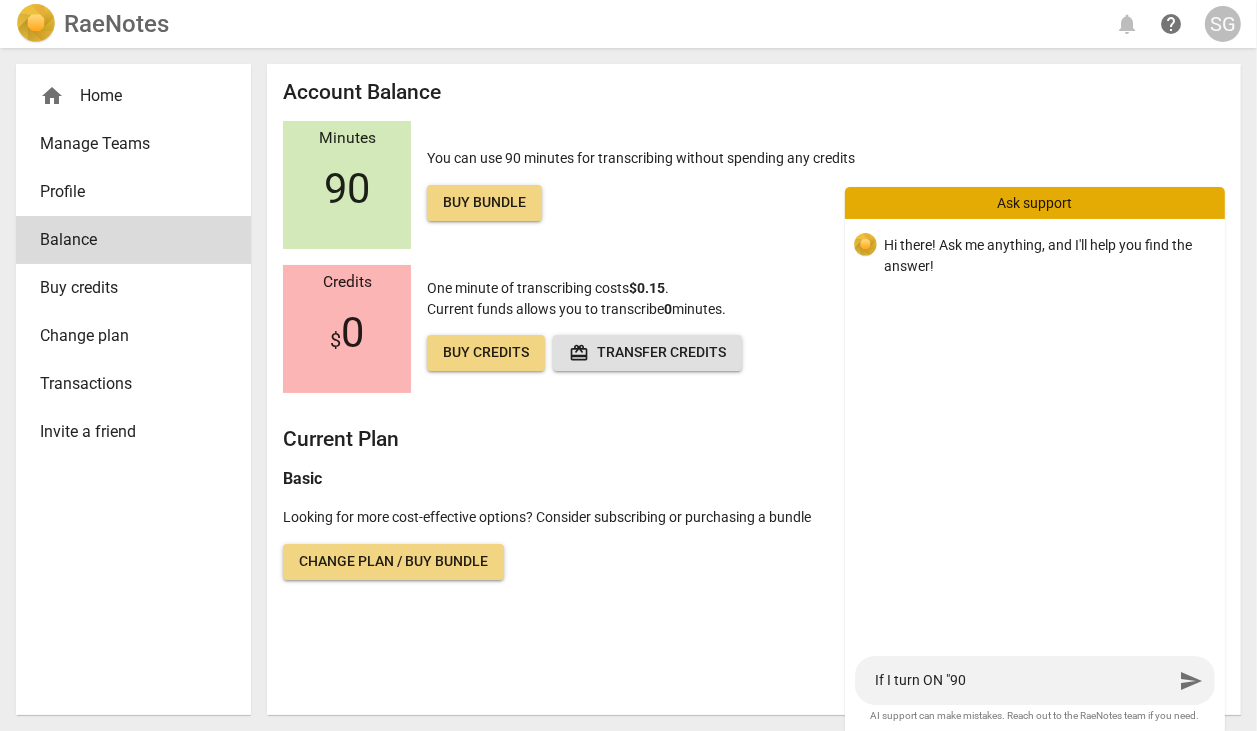 type on "If I turn ON "90" 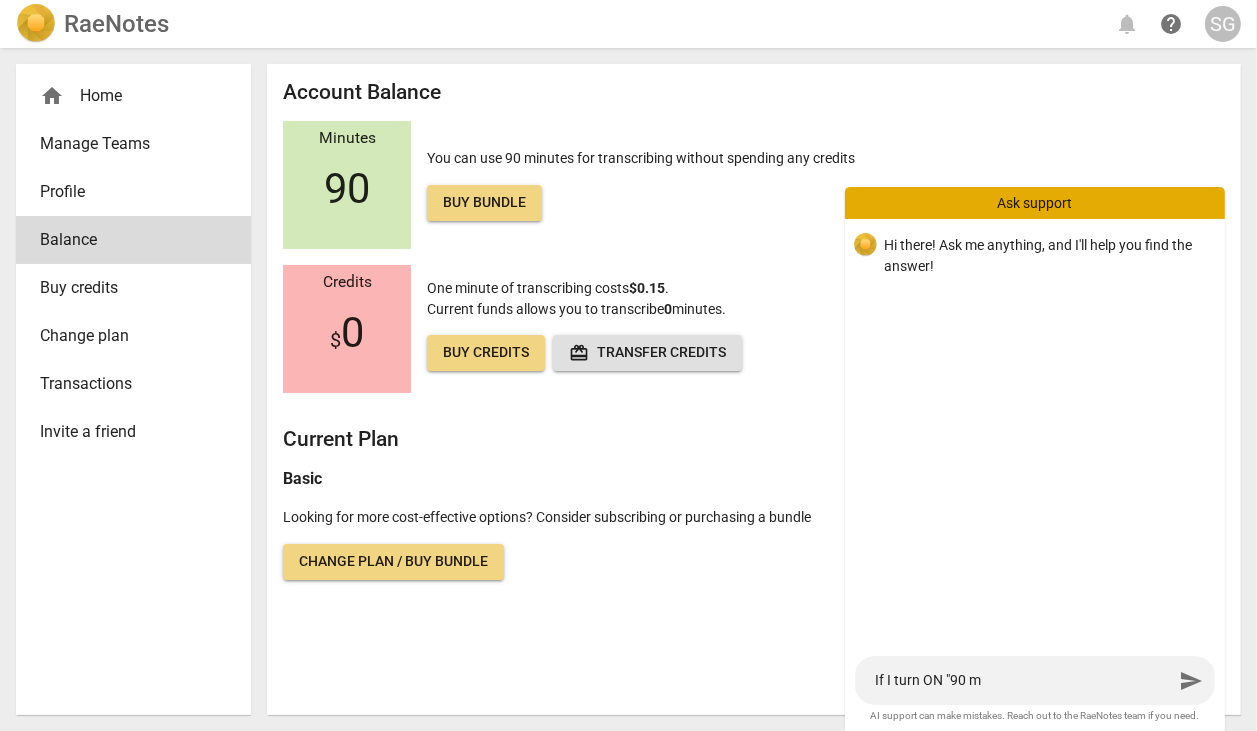 type on "If I turn ON "90 mi" 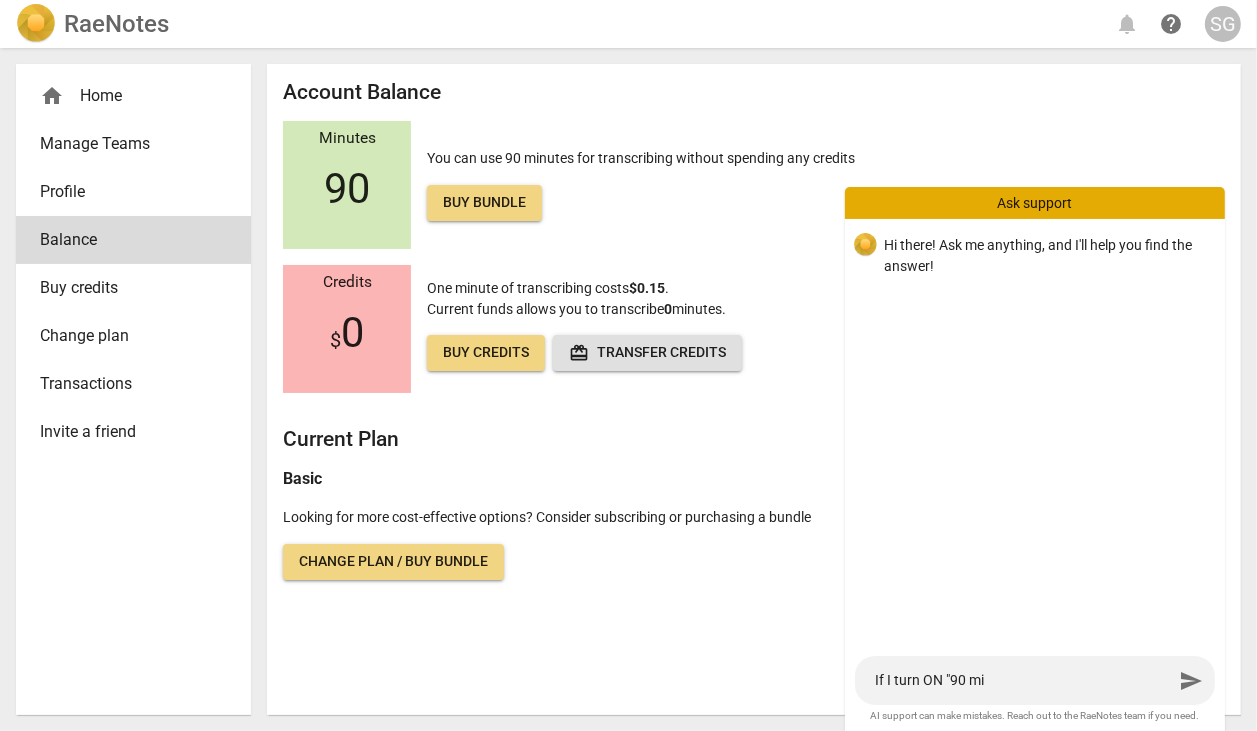 type on "If I turn ON "90 min" 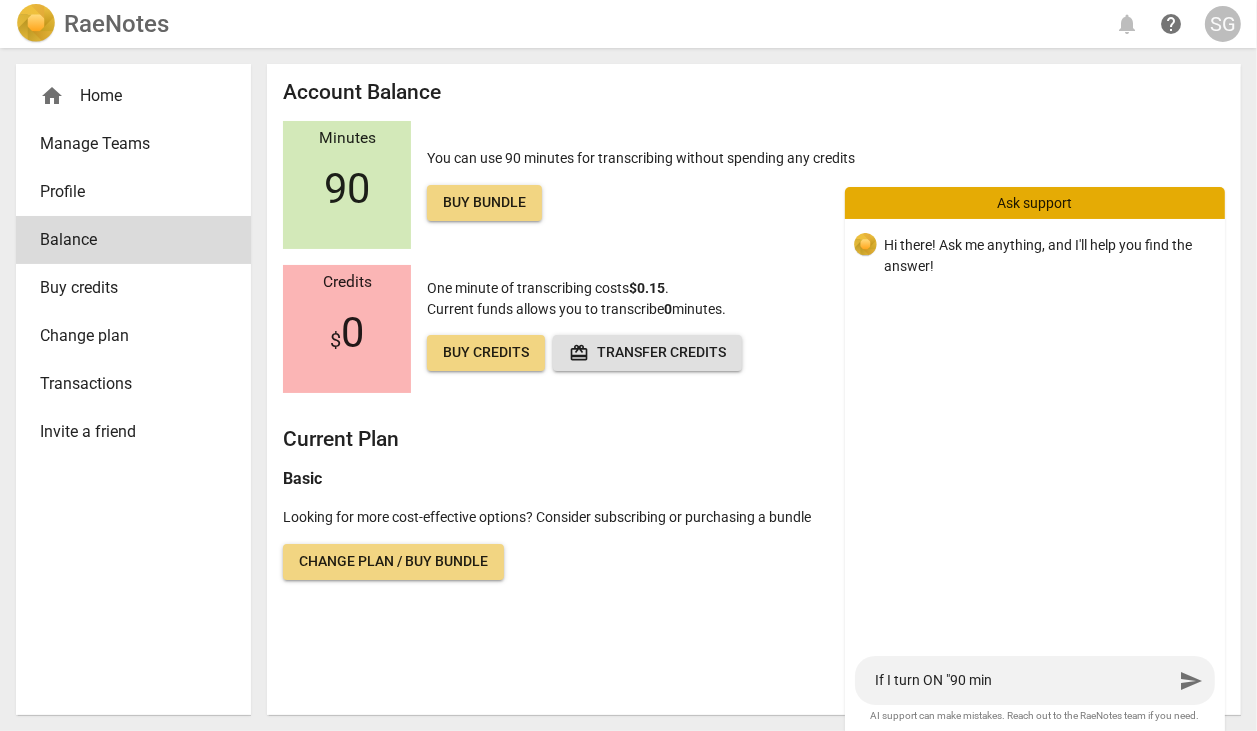 type on "If I turn ON "90 minu" 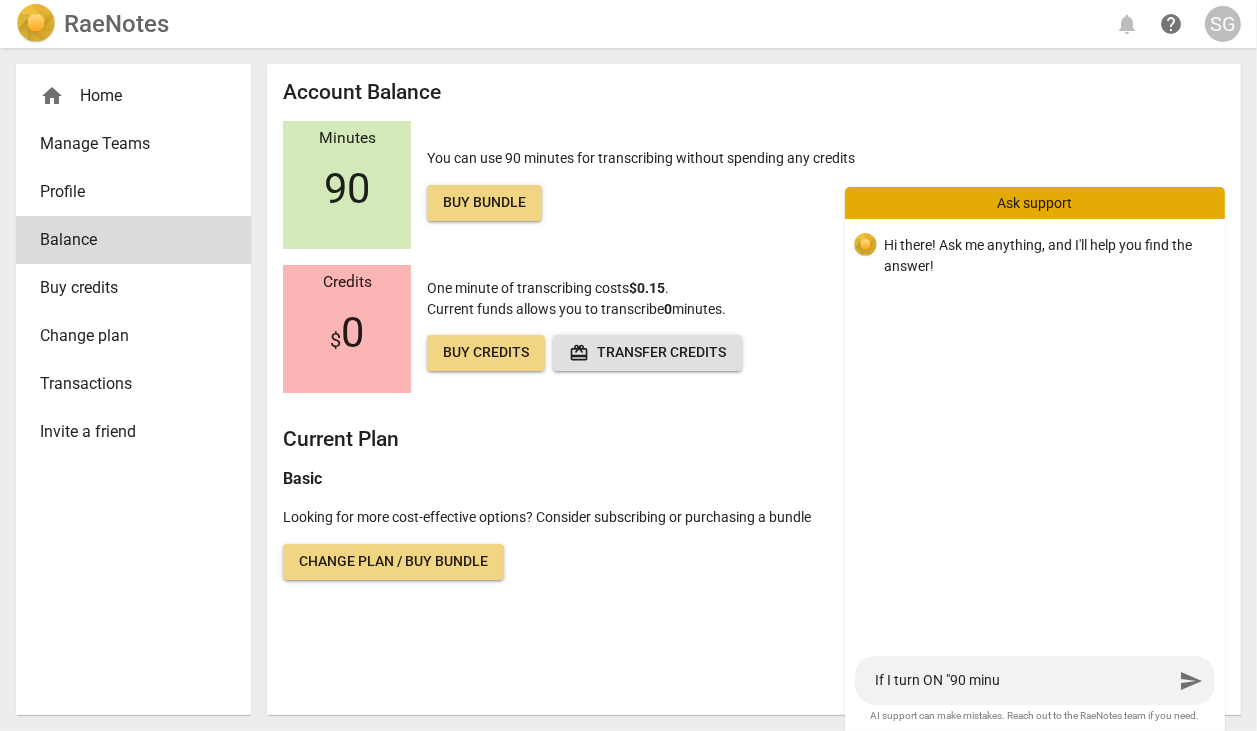 type on "If I turn ON "90 minut" 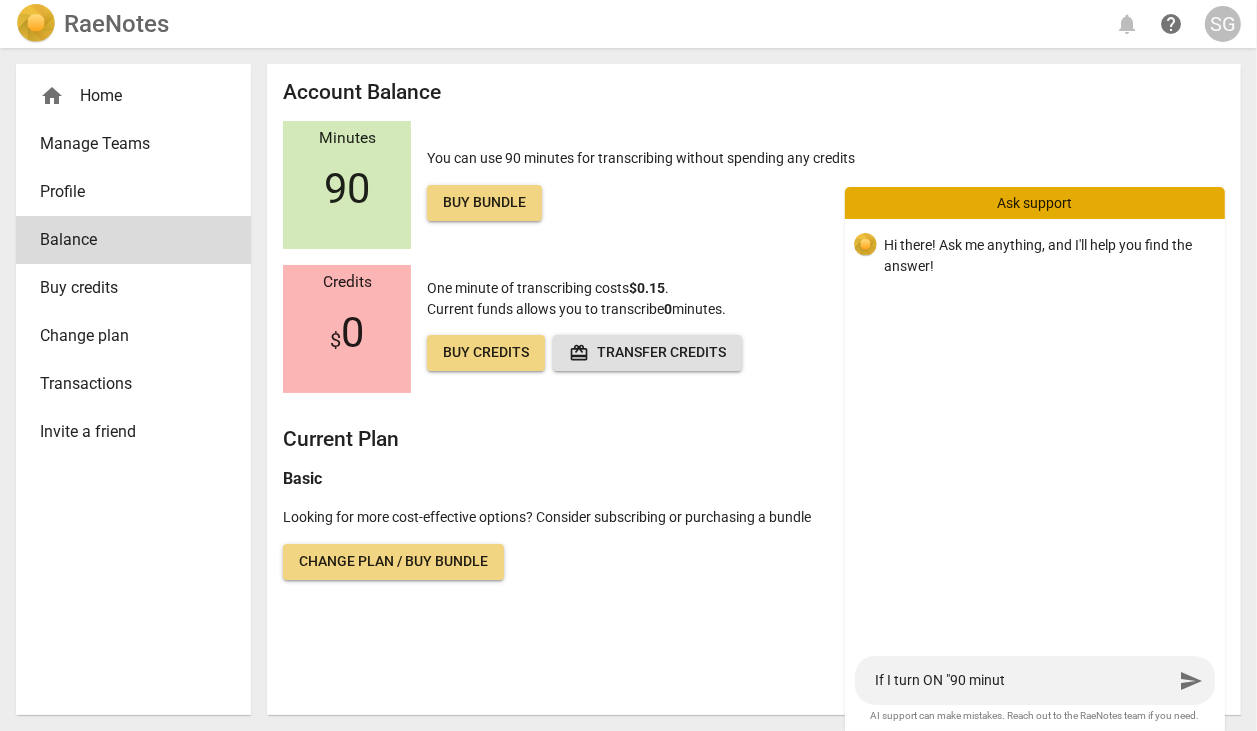 type on "If I turn ON "90 minute" 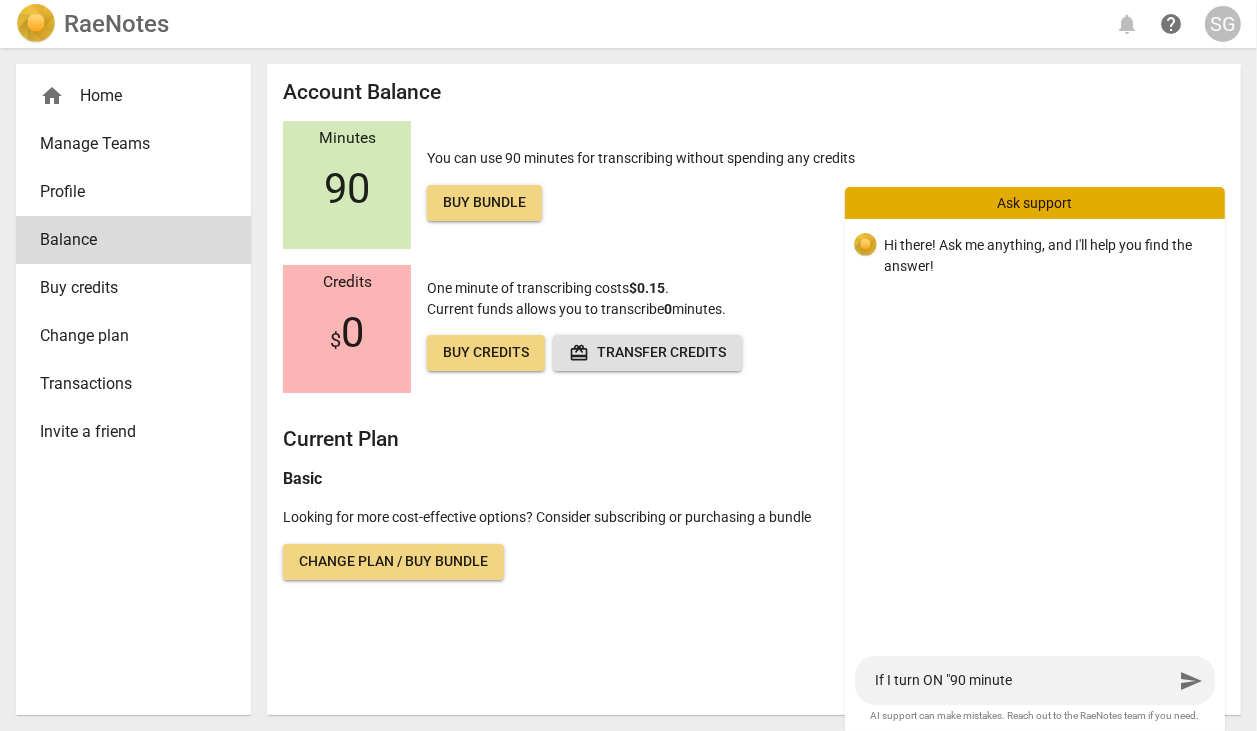 type on "If I turn ON "90 minutes" 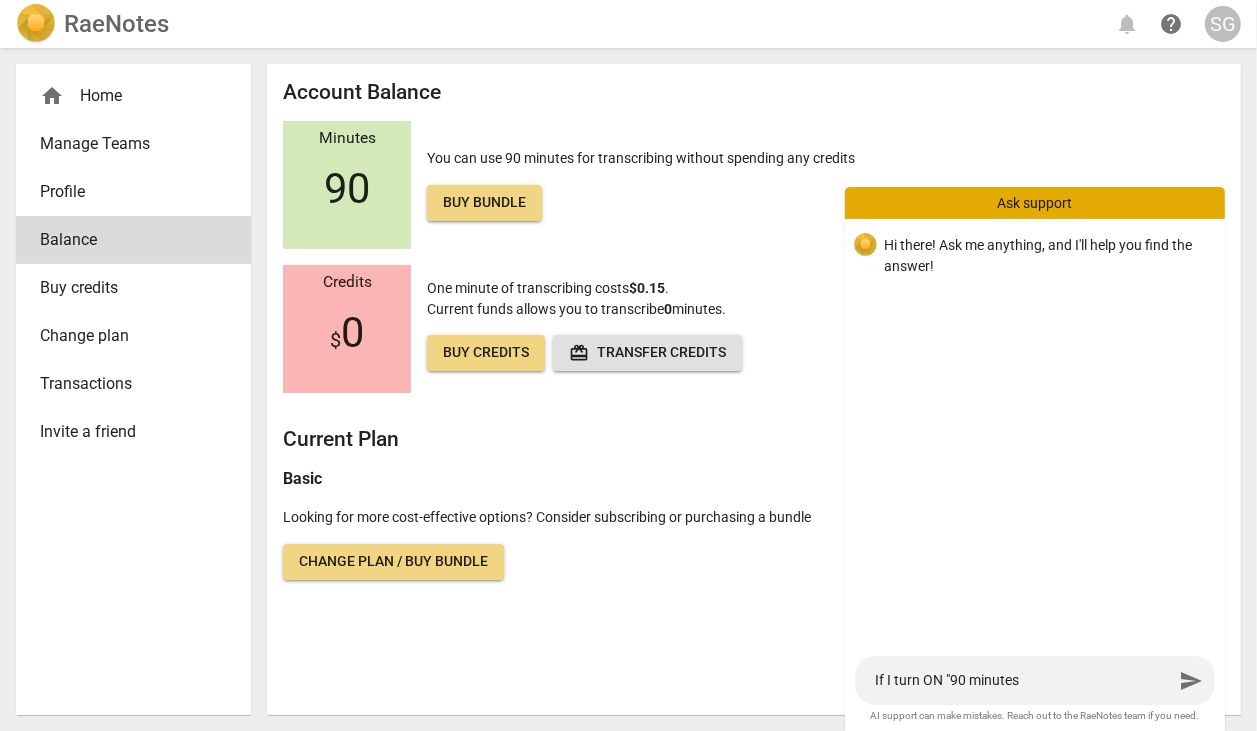type on "If I turn ON "90 minutes"" 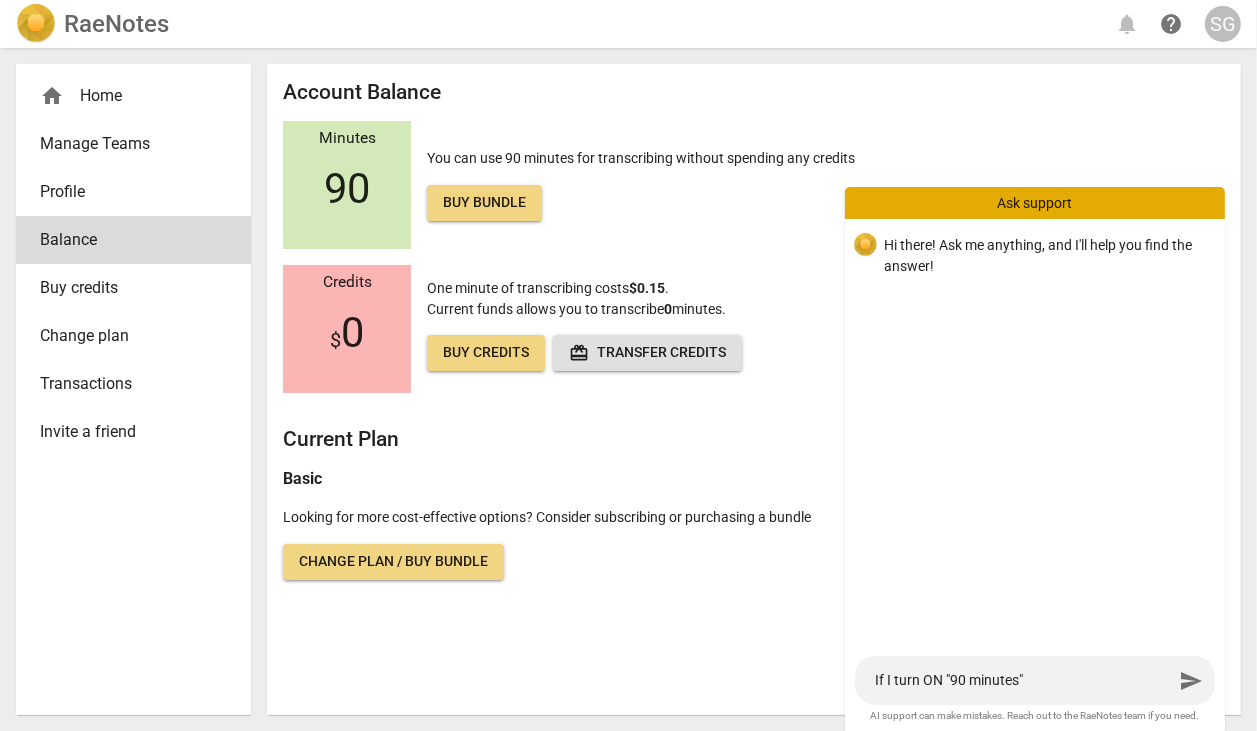type on "If I turn ON "90 minutes"" 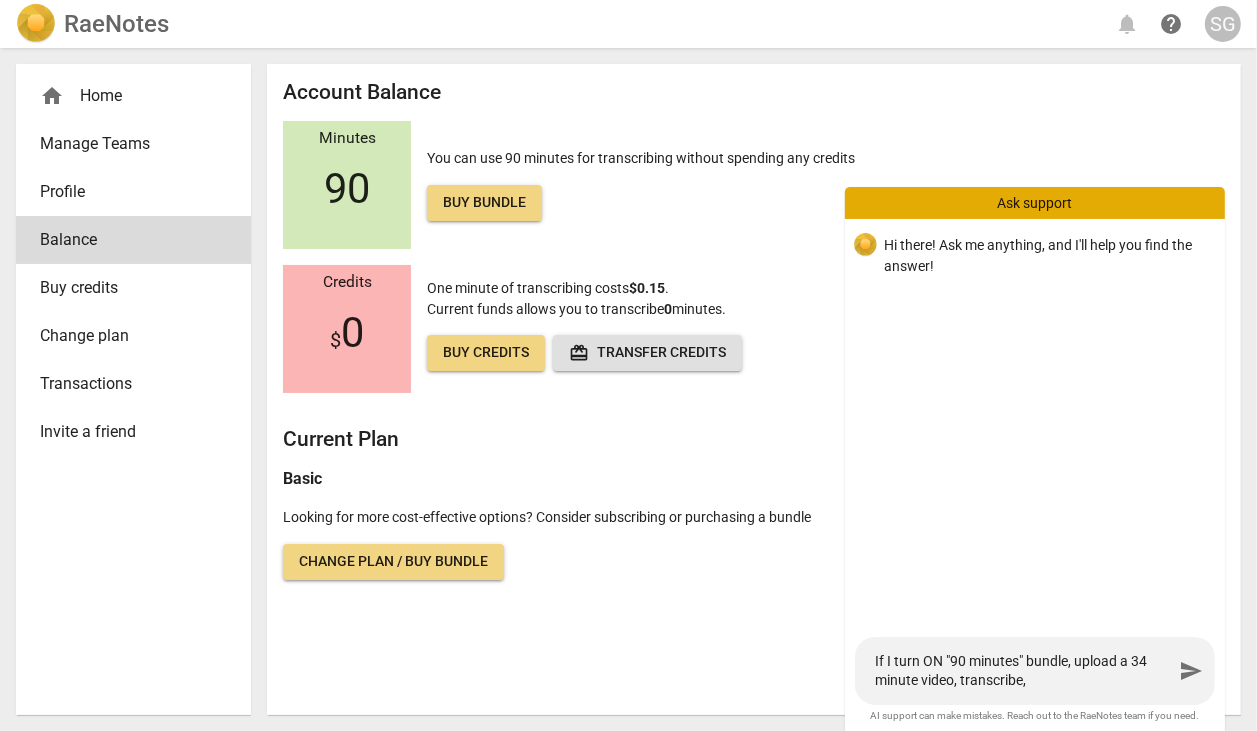 click on "If I turn ON "90 minutes" bundle, upload a 34 minute video, transcribe," at bounding box center (1024, 671) 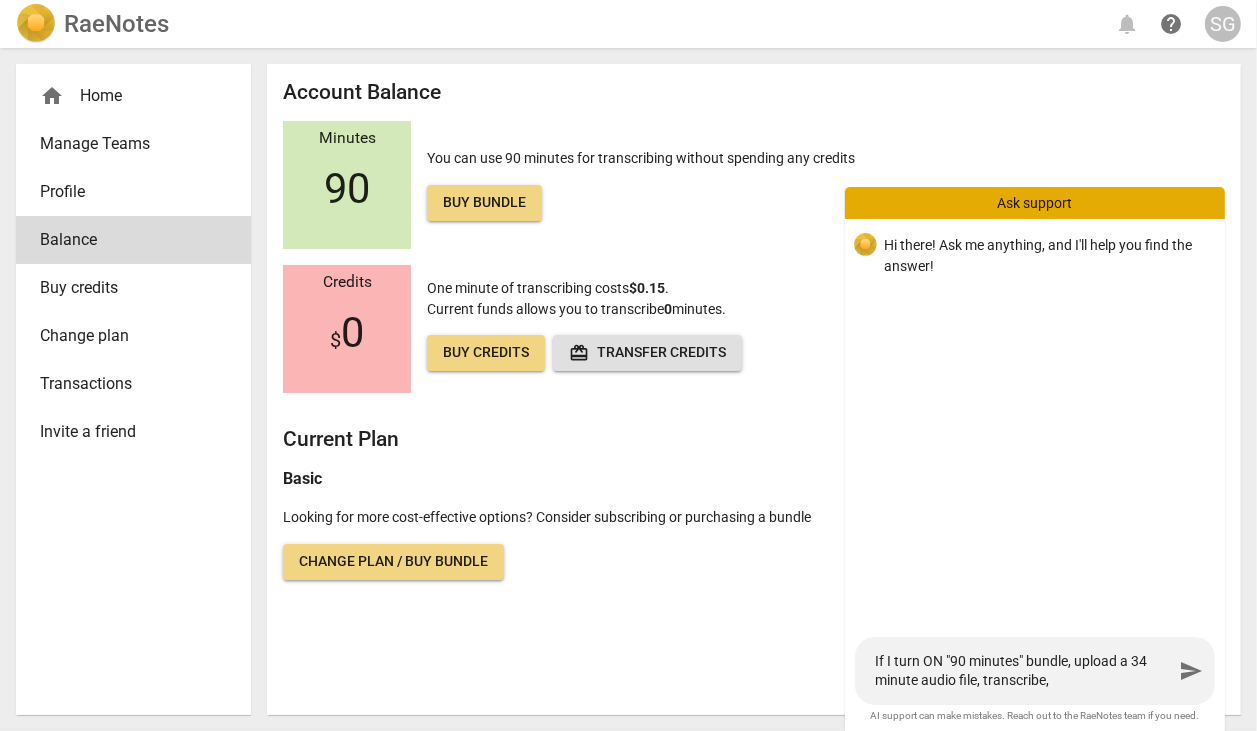 click on "If I turn ON "90 minutes" bundle, upload a 34 minute audio file, transcribe," at bounding box center [1024, 671] 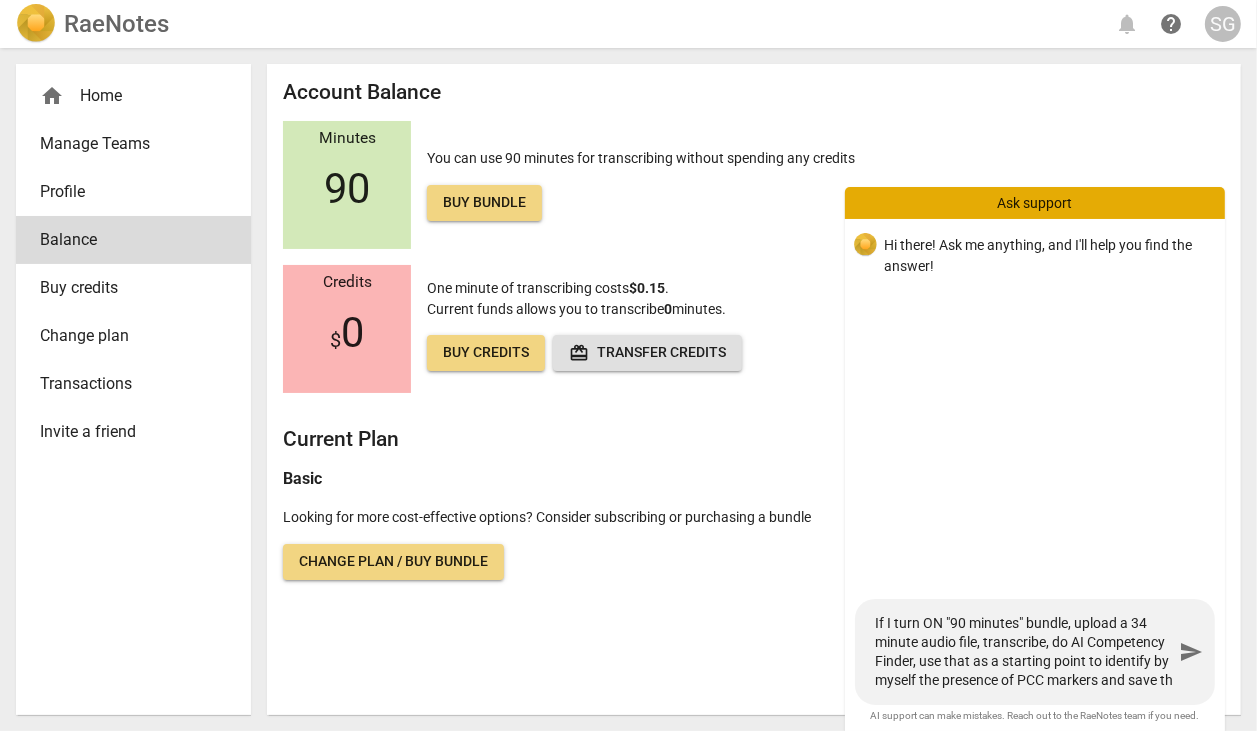 scroll, scrollTop: 17, scrollLeft: 0, axis: vertical 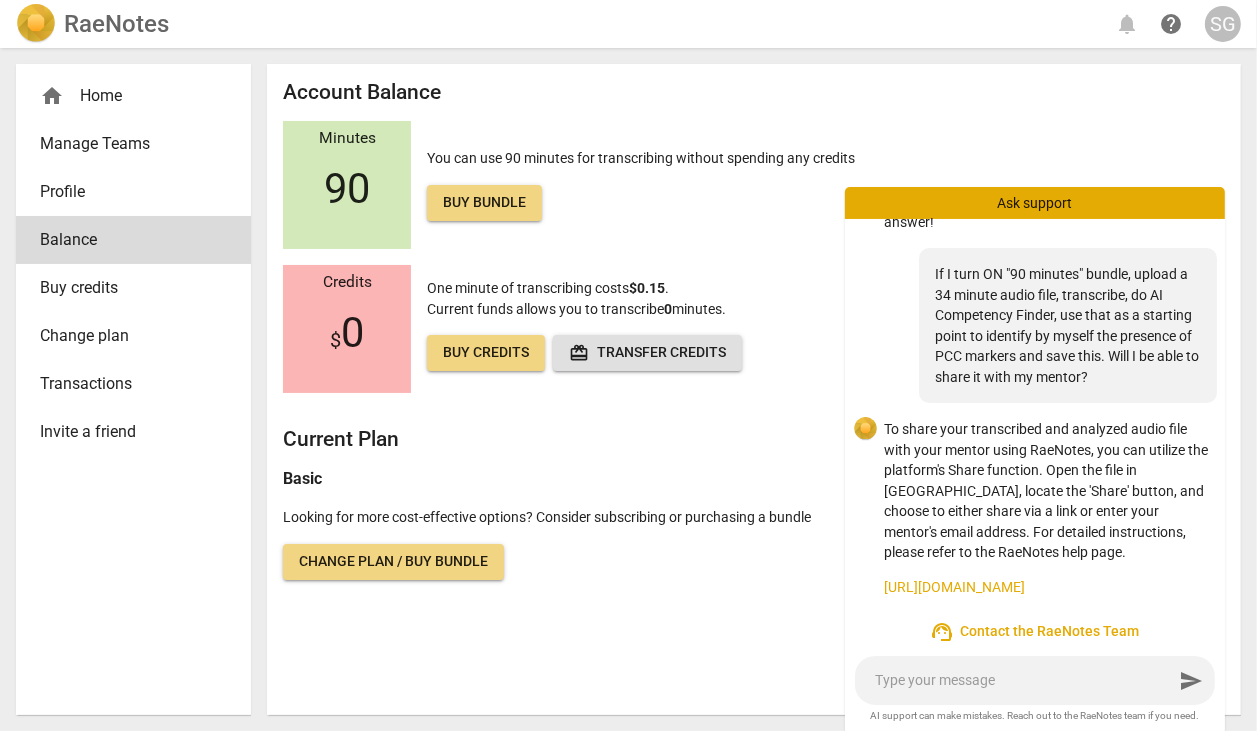 click on "support_agent    Contact the RaeNotes Team" at bounding box center [1035, 632] 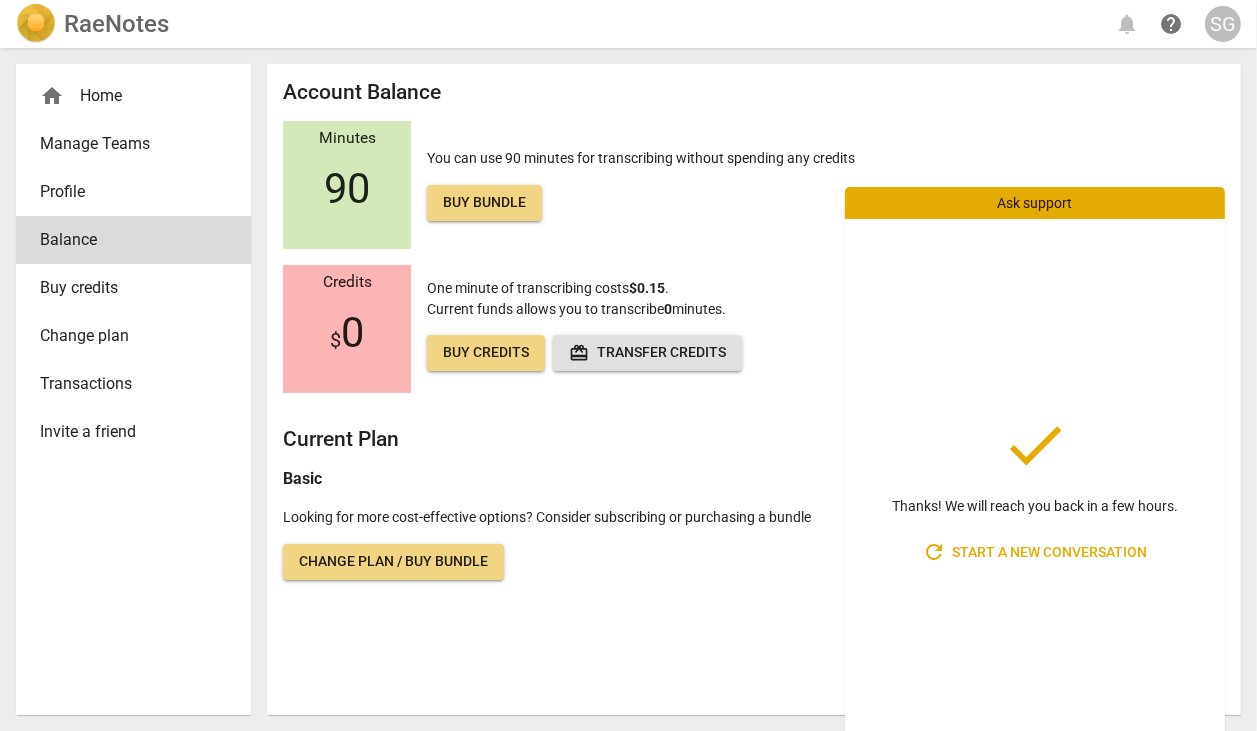 click on "refresh    Start a new conversation" at bounding box center [1035, 552] 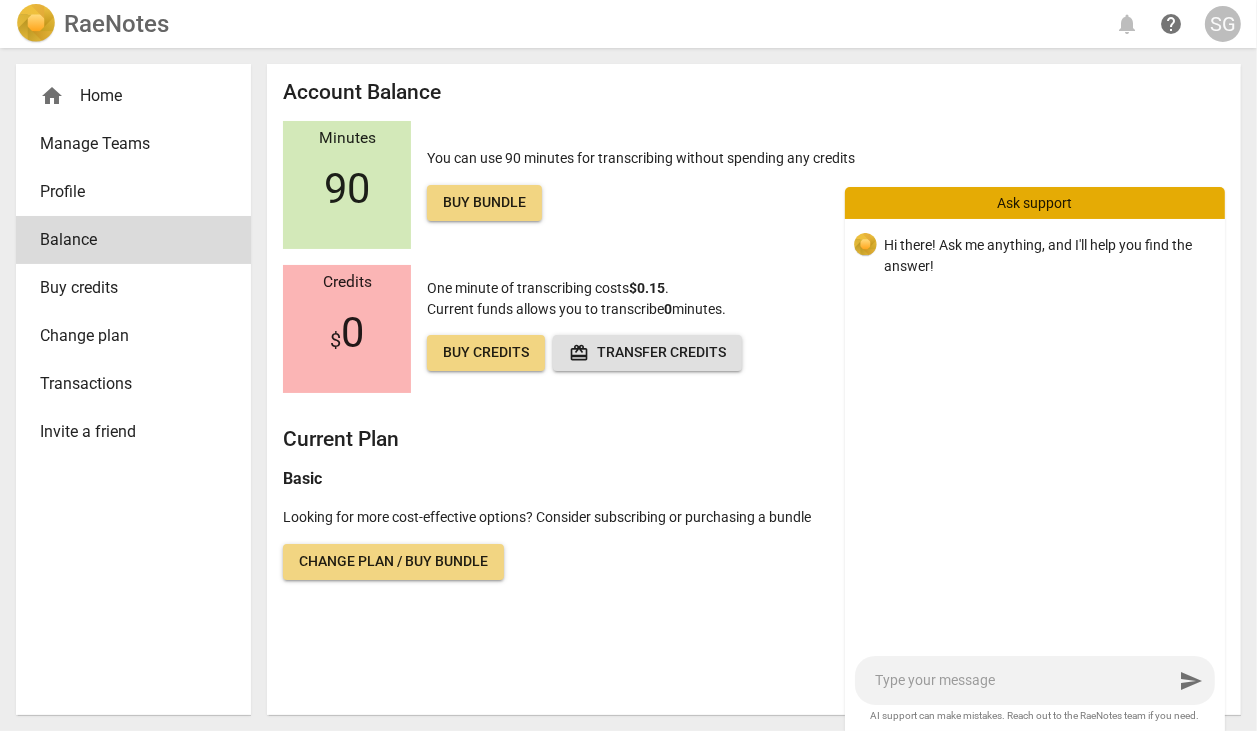 click at bounding box center [1024, 680] 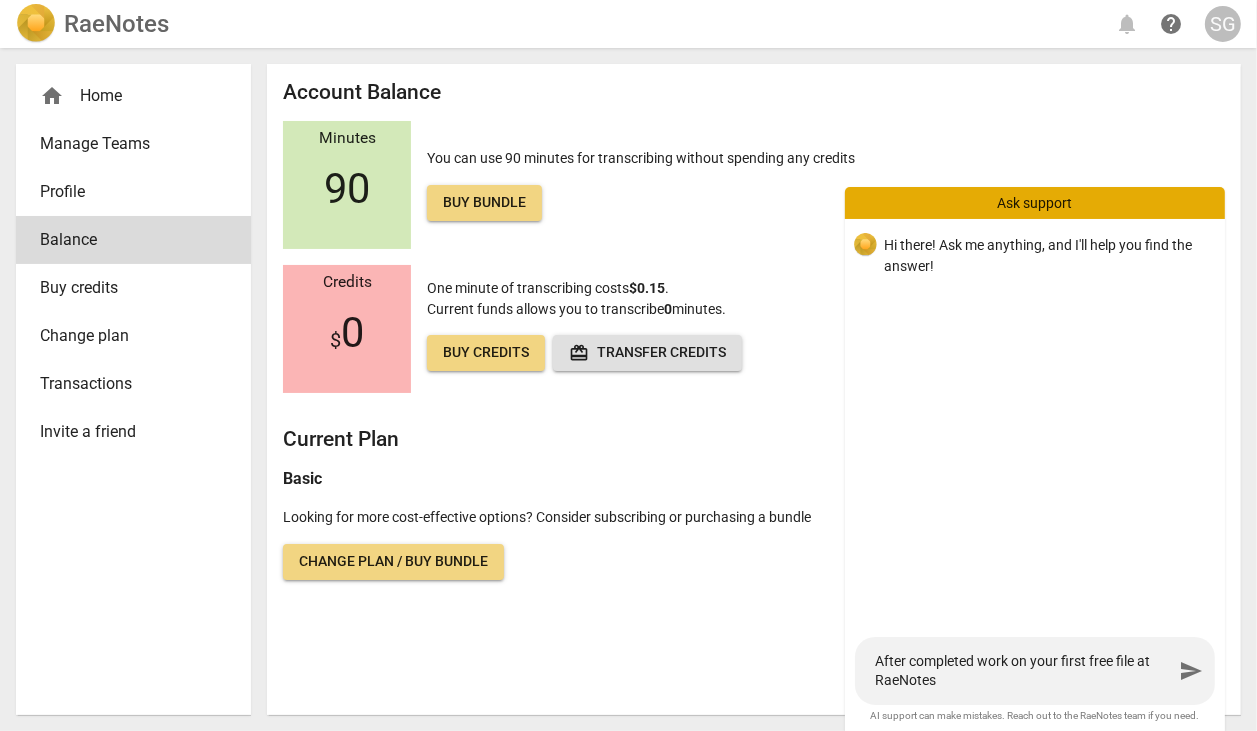click on "After completed work on your first free file at RaeNotes" at bounding box center [1024, 671] 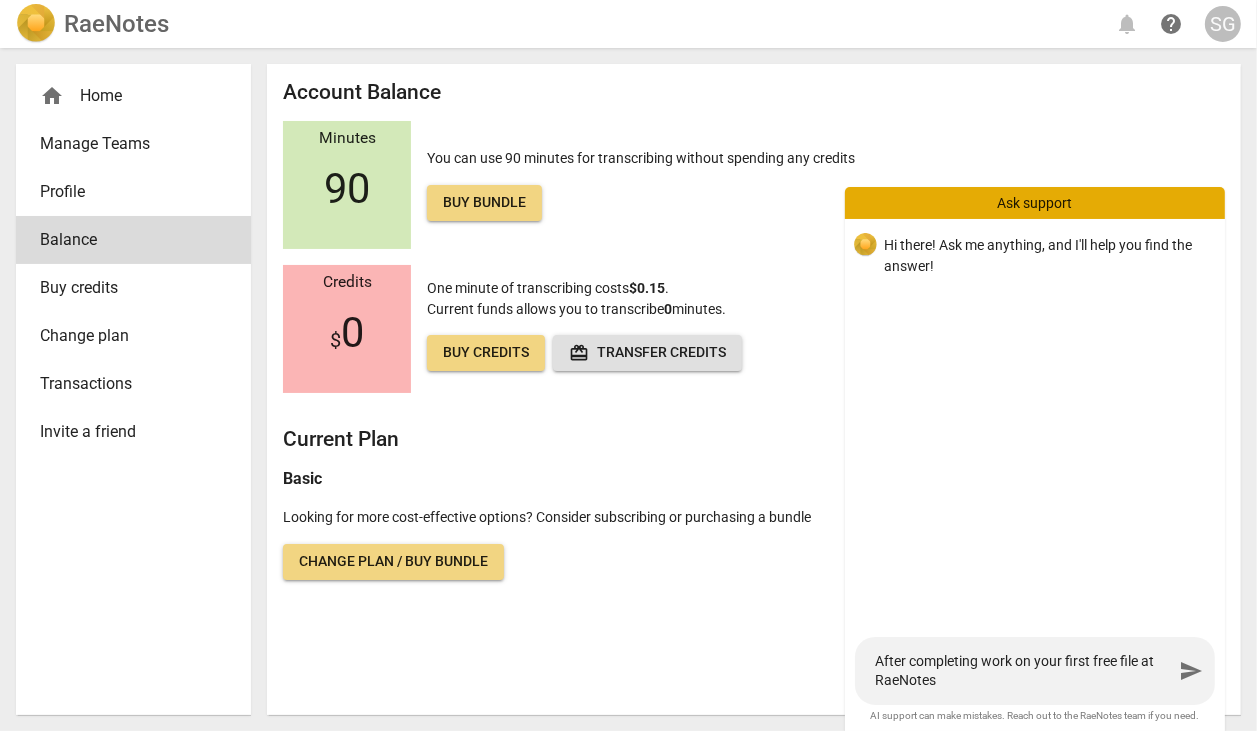 click on "After completing work on your first free file at RaeNotes" at bounding box center [1024, 671] 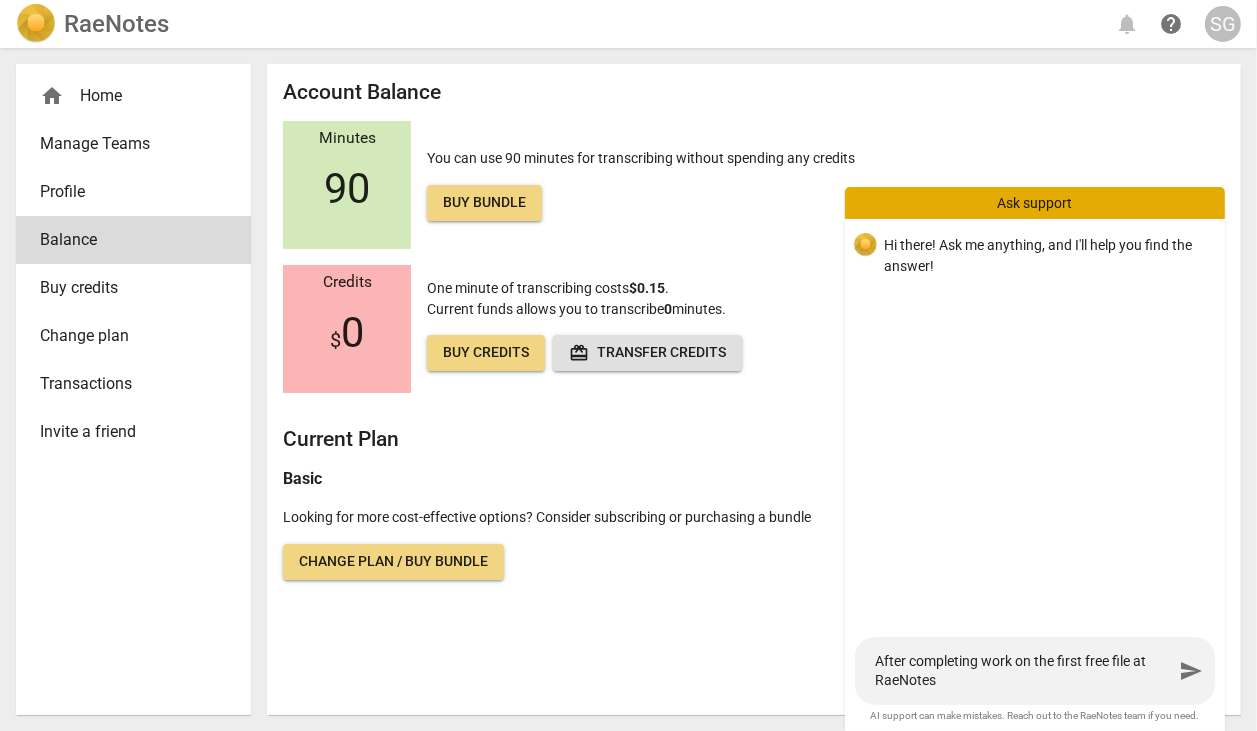 click on "After completing work on the first free file at RaeNotes" at bounding box center (1024, 671) 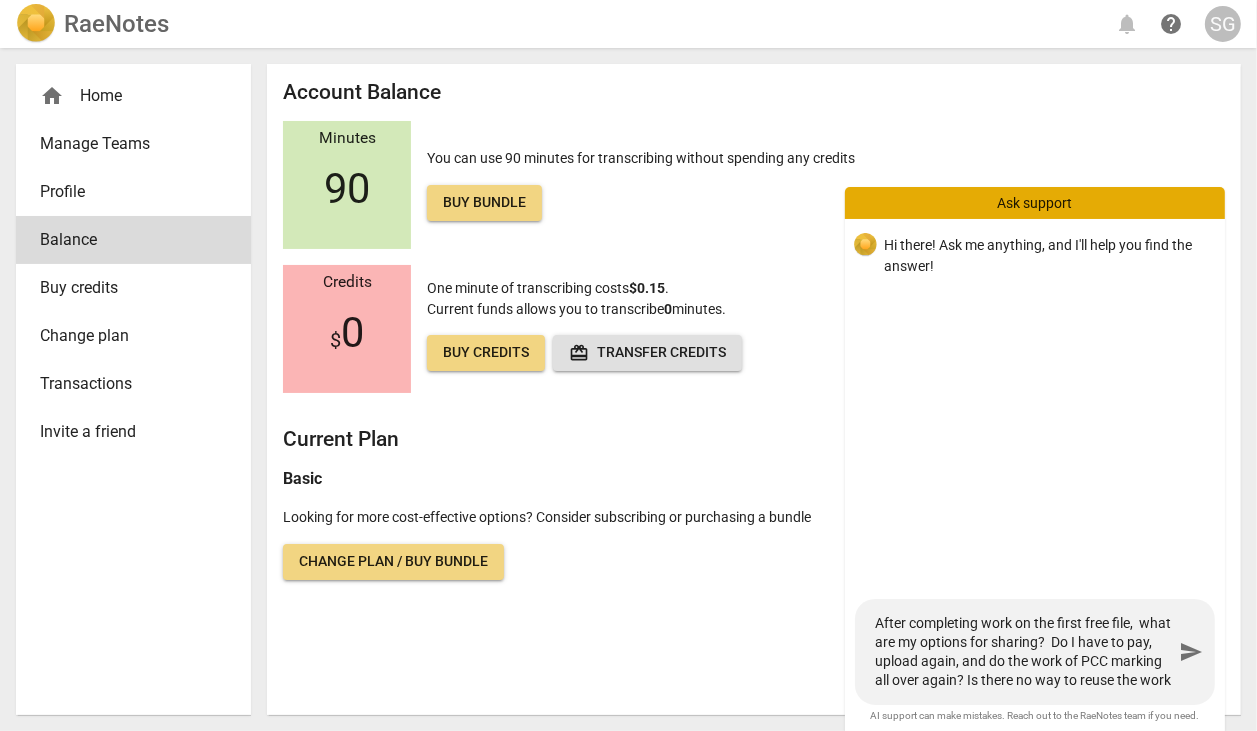scroll, scrollTop: 17, scrollLeft: 0, axis: vertical 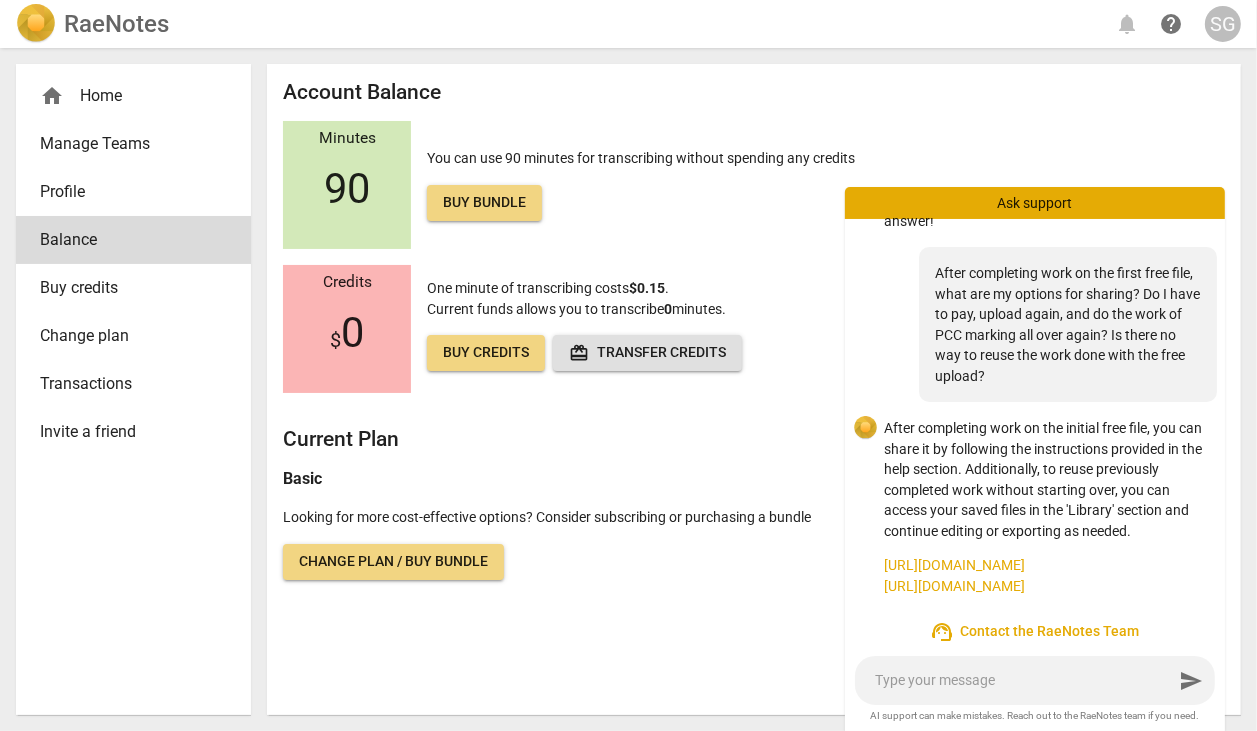 click at bounding box center (1024, 680) 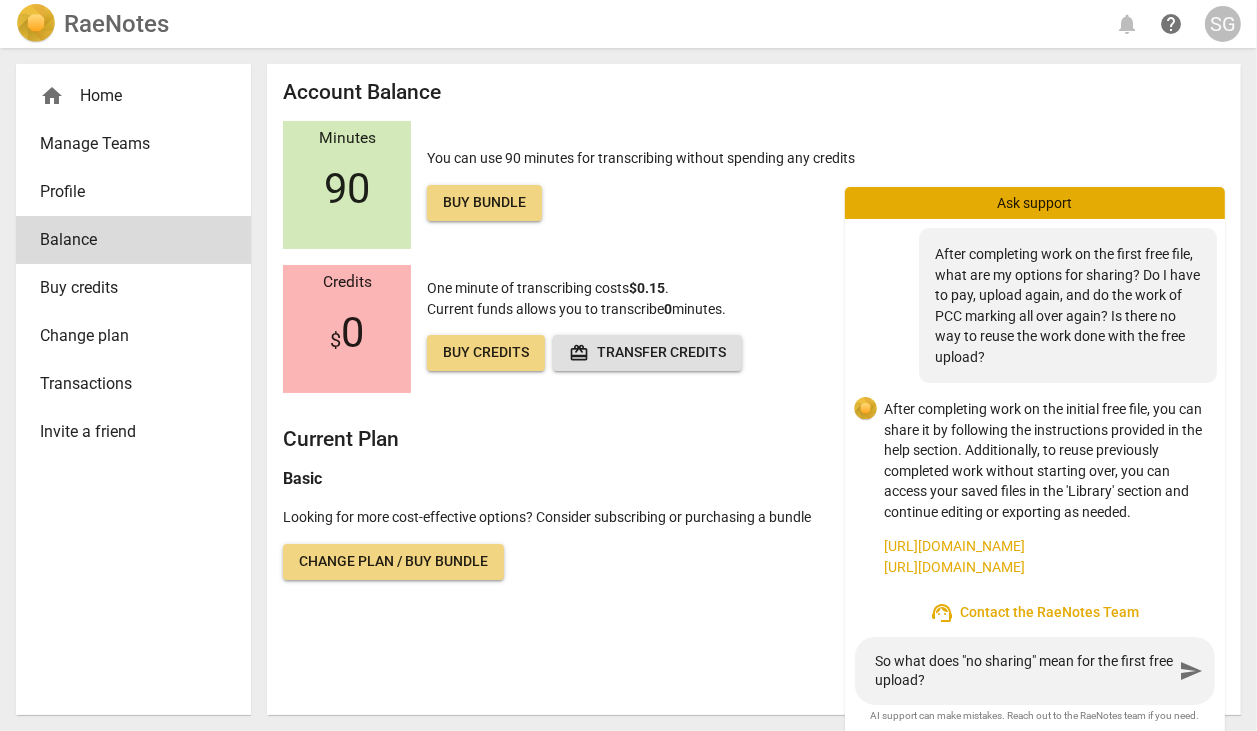 scroll, scrollTop: 211, scrollLeft: 0, axis: vertical 